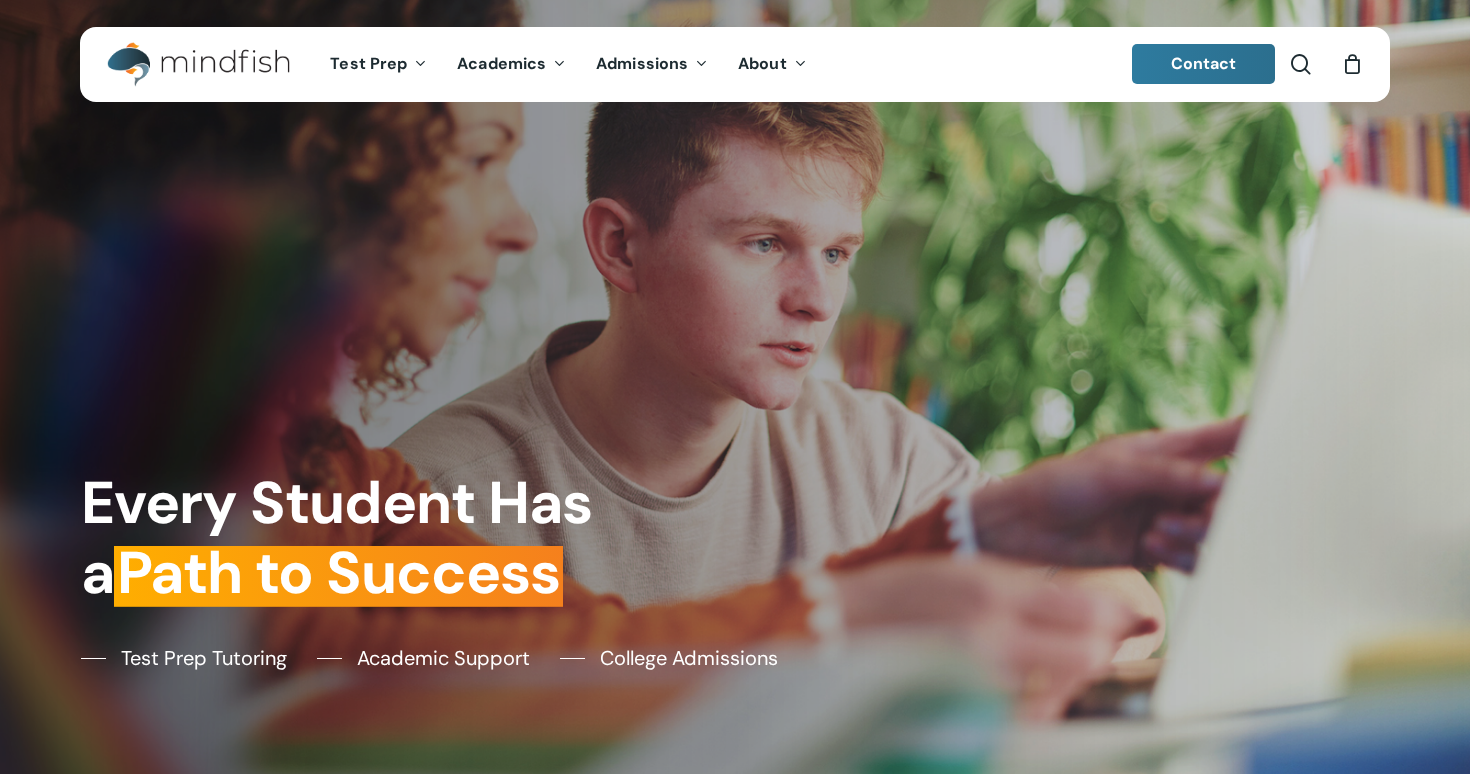 scroll, scrollTop: 0, scrollLeft: 0, axis: both 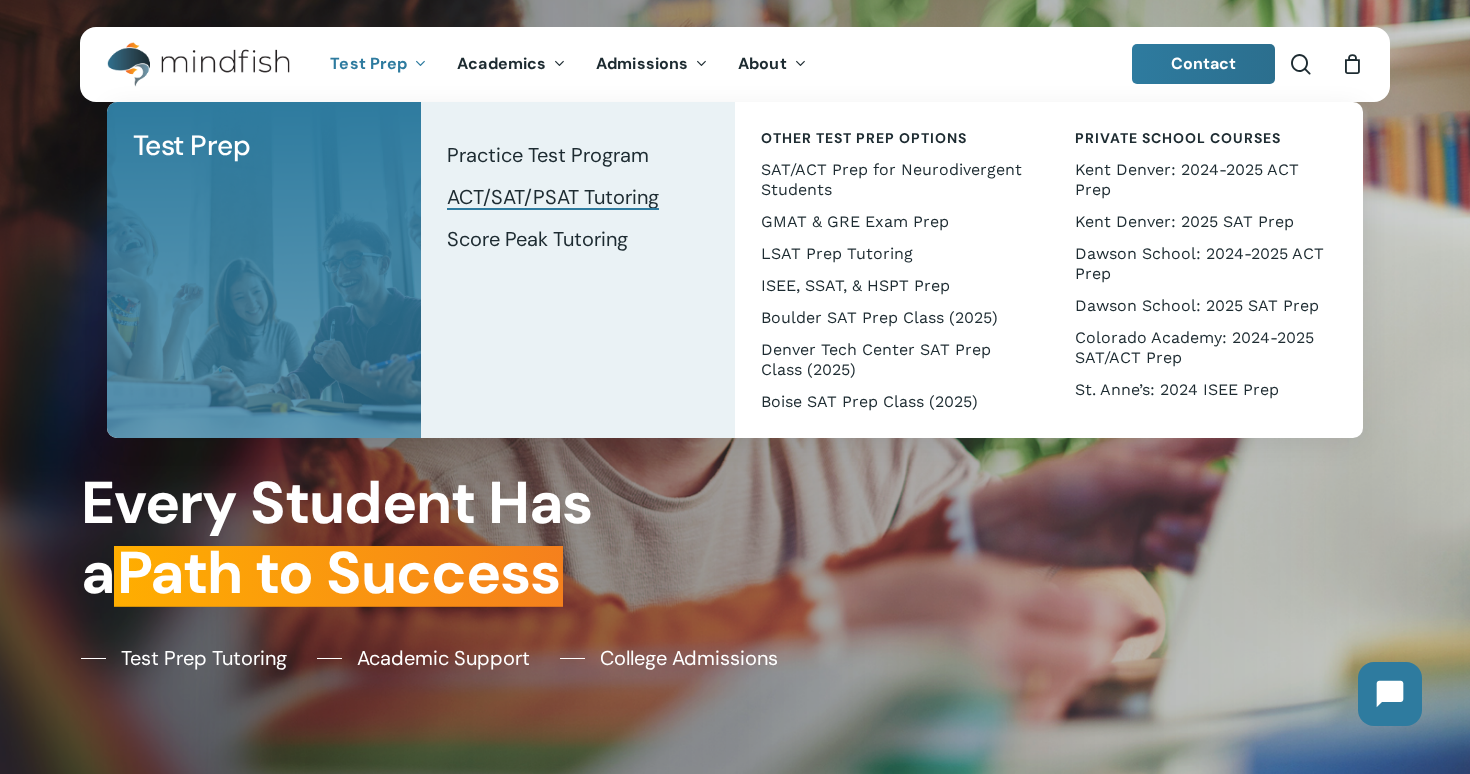 click on "ACT/SAT/PSAT Tutoring" at bounding box center [553, 197] 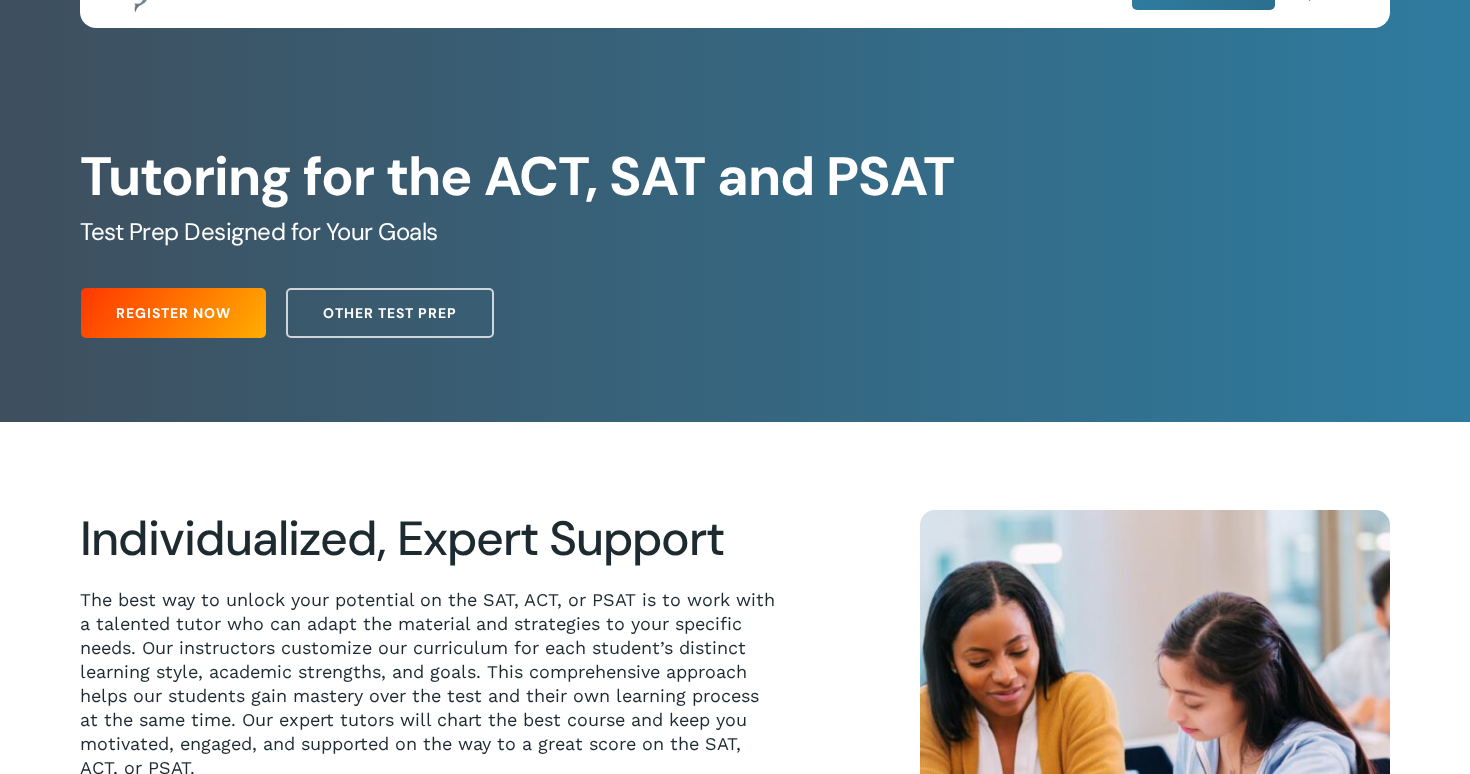scroll, scrollTop: 269, scrollLeft: 0, axis: vertical 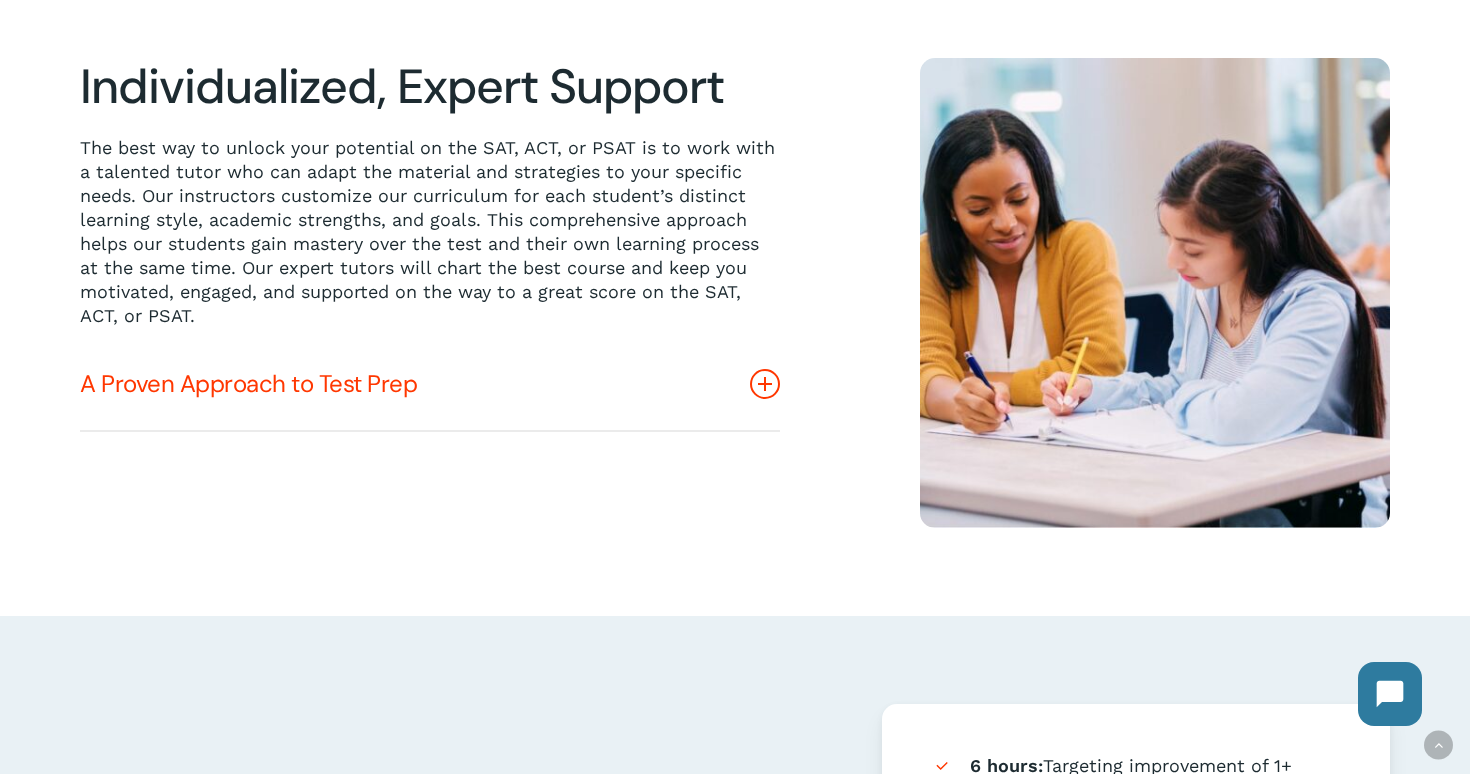 click on "A Proven Approach to Test Prep" at bounding box center (430, 384) 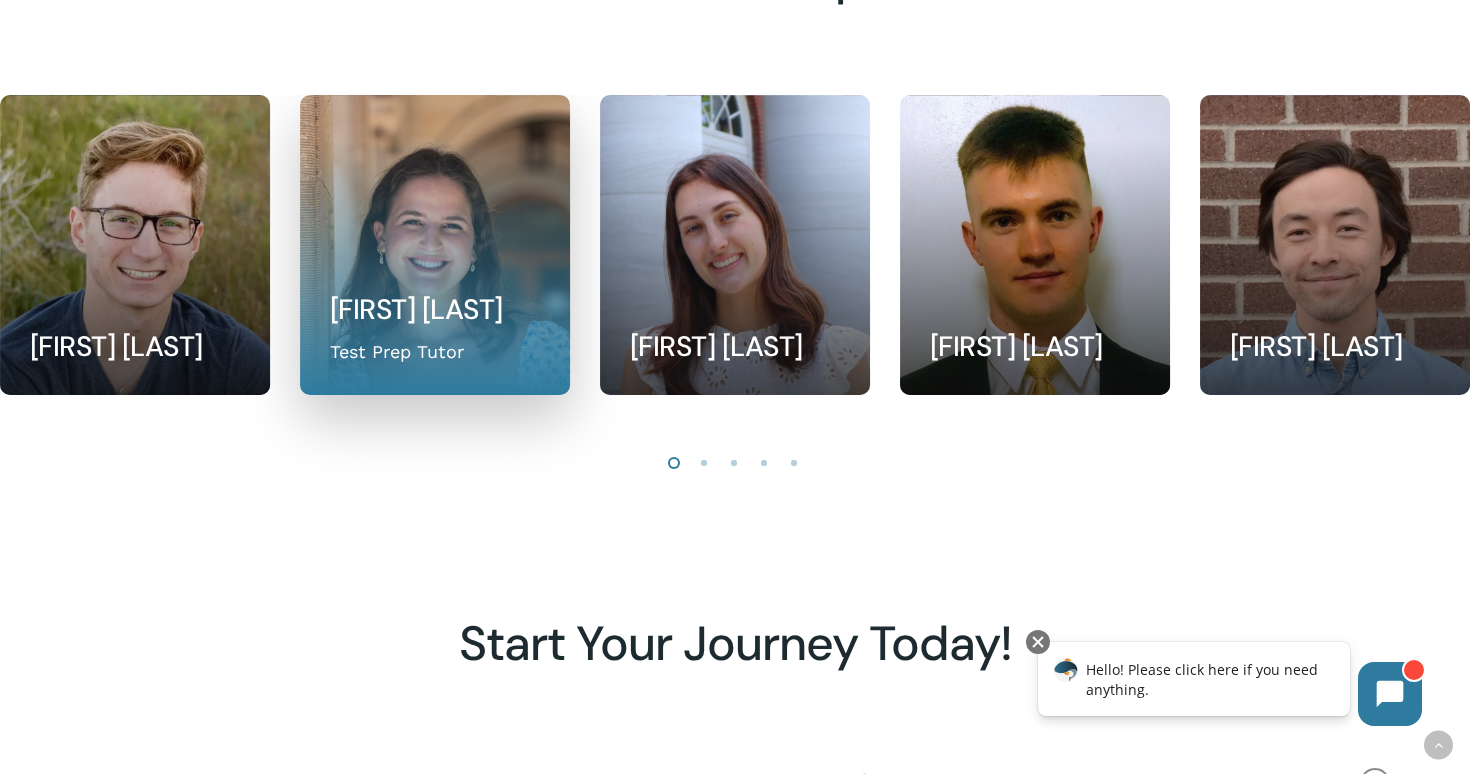 scroll, scrollTop: 2029, scrollLeft: 0, axis: vertical 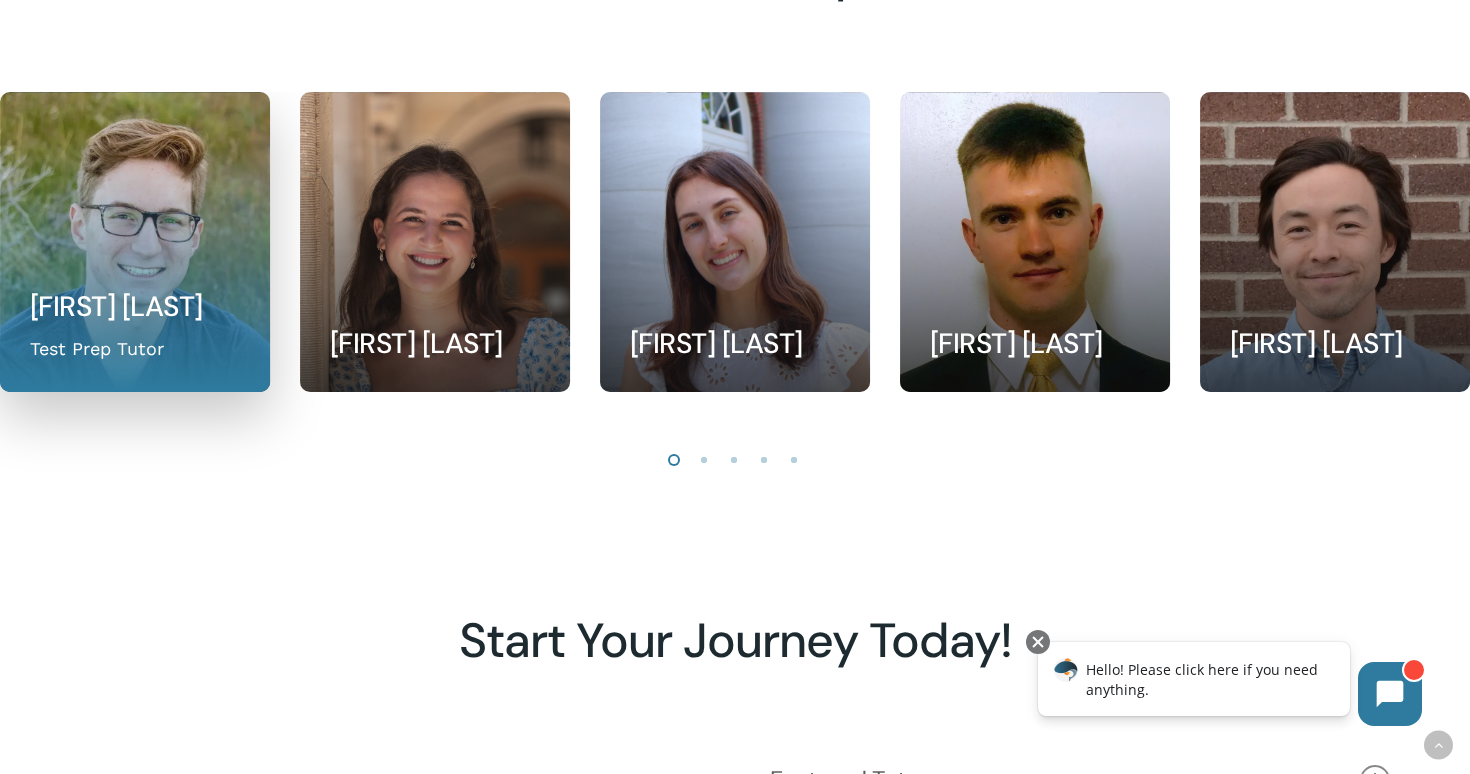click at bounding box center [435, 242] 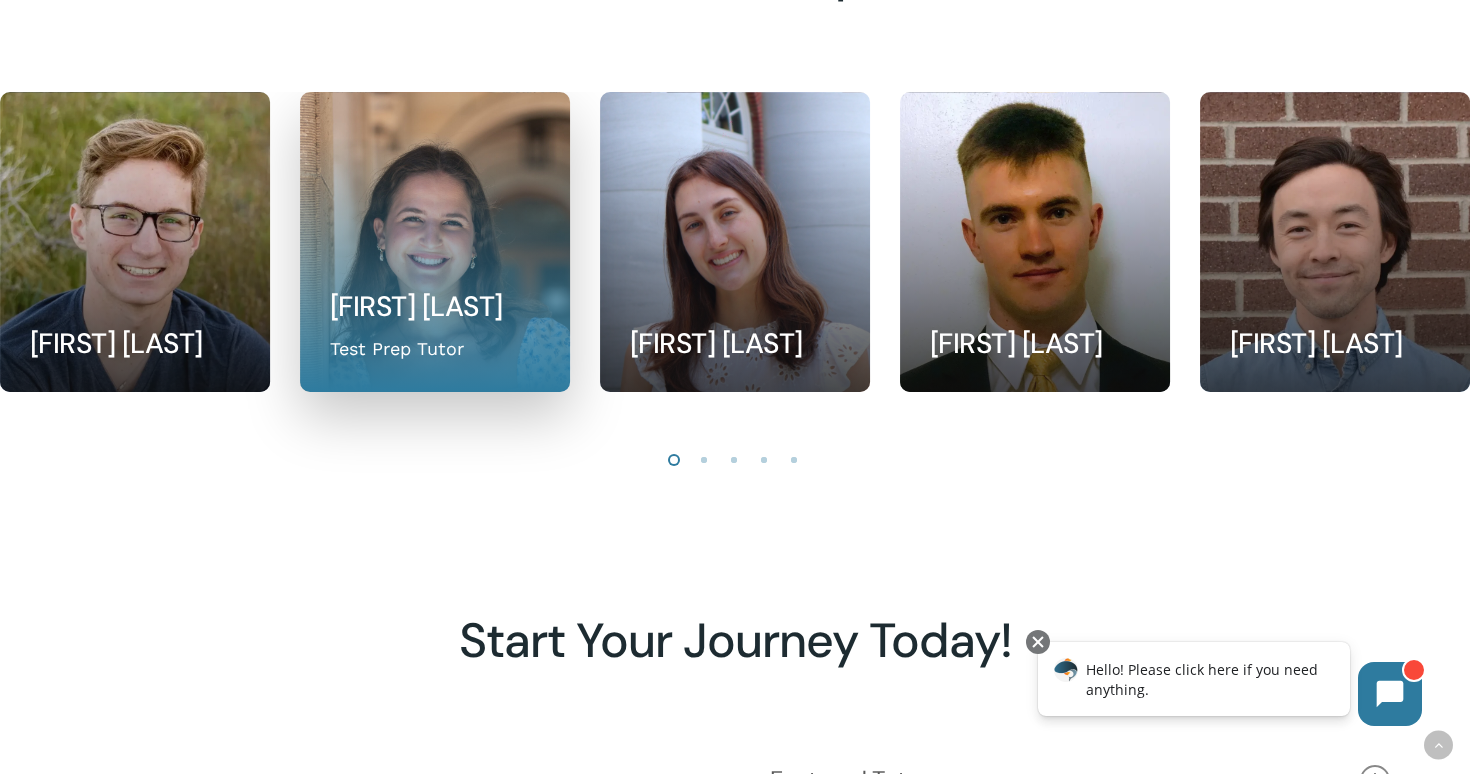 click at bounding box center (435, 242) 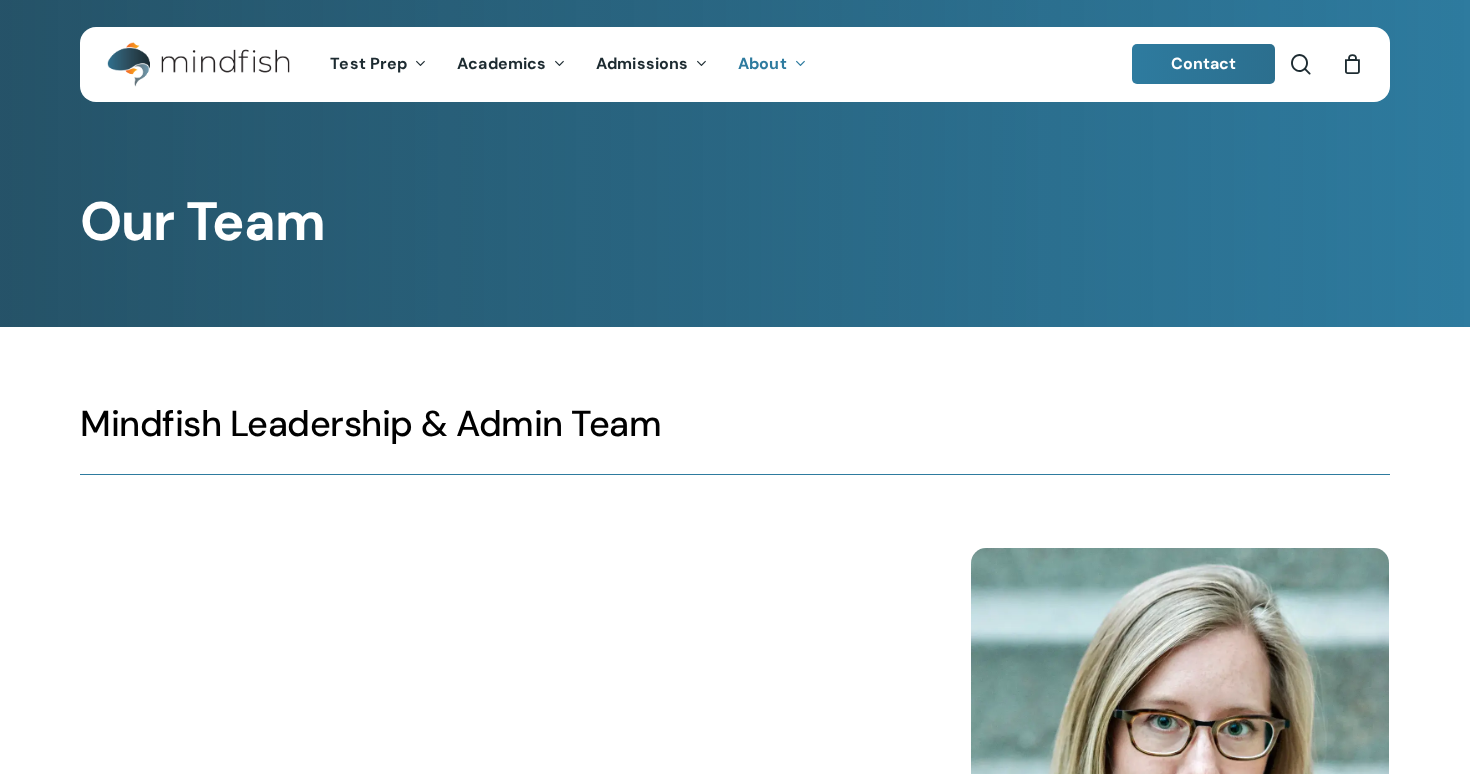 scroll, scrollTop: 0, scrollLeft: 0, axis: both 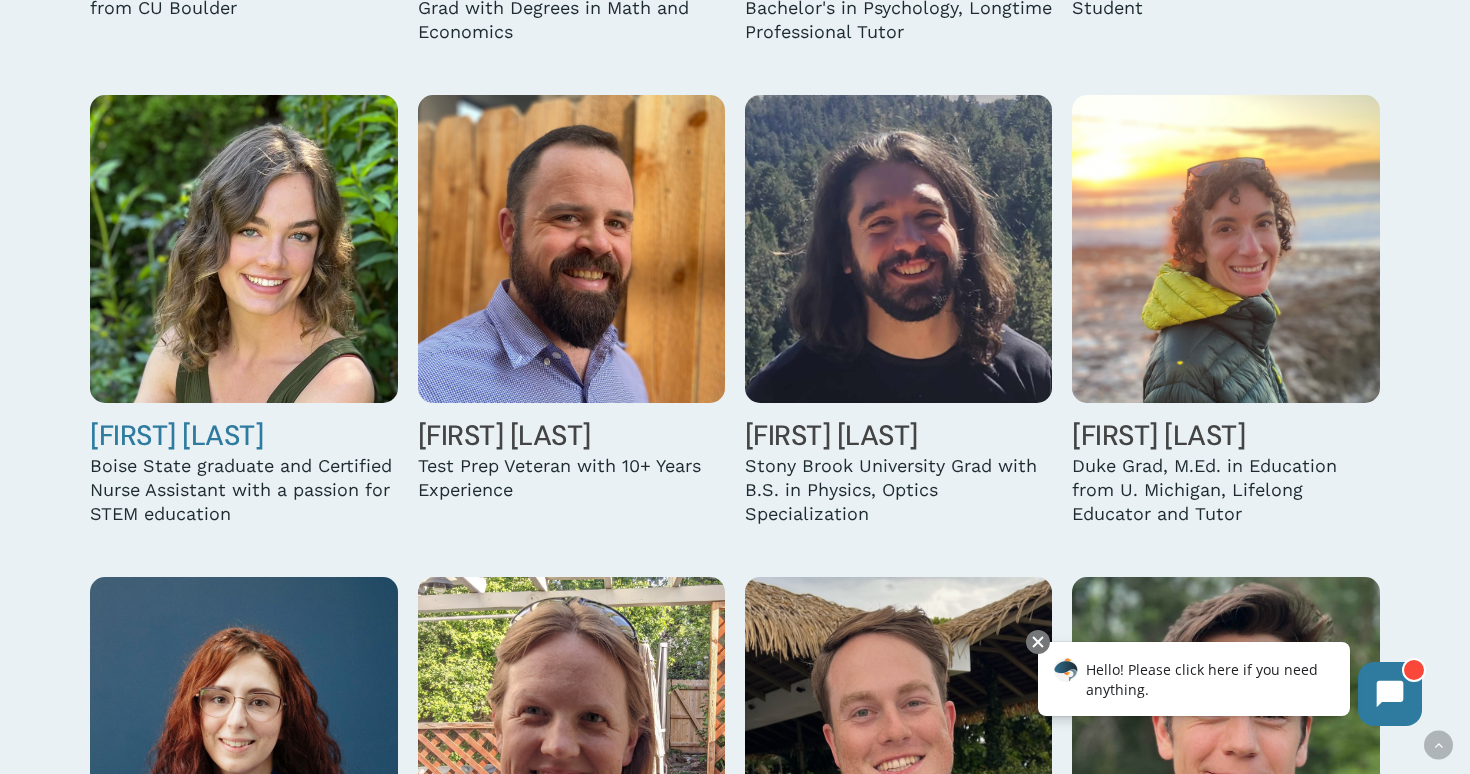 click at bounding box center (243, 248) 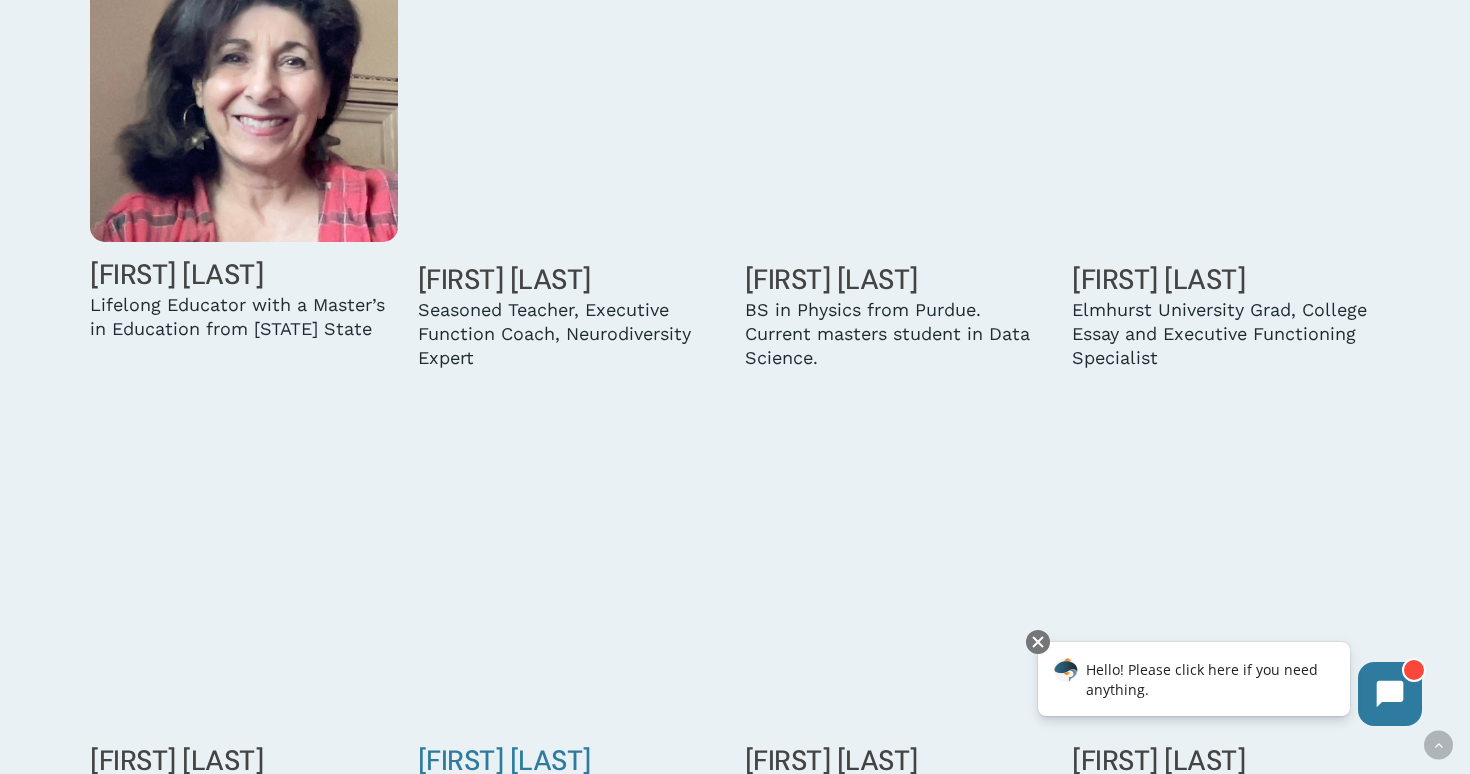 scroll, scrollTop: 3299, scrollLeft: 0, axis: vertical 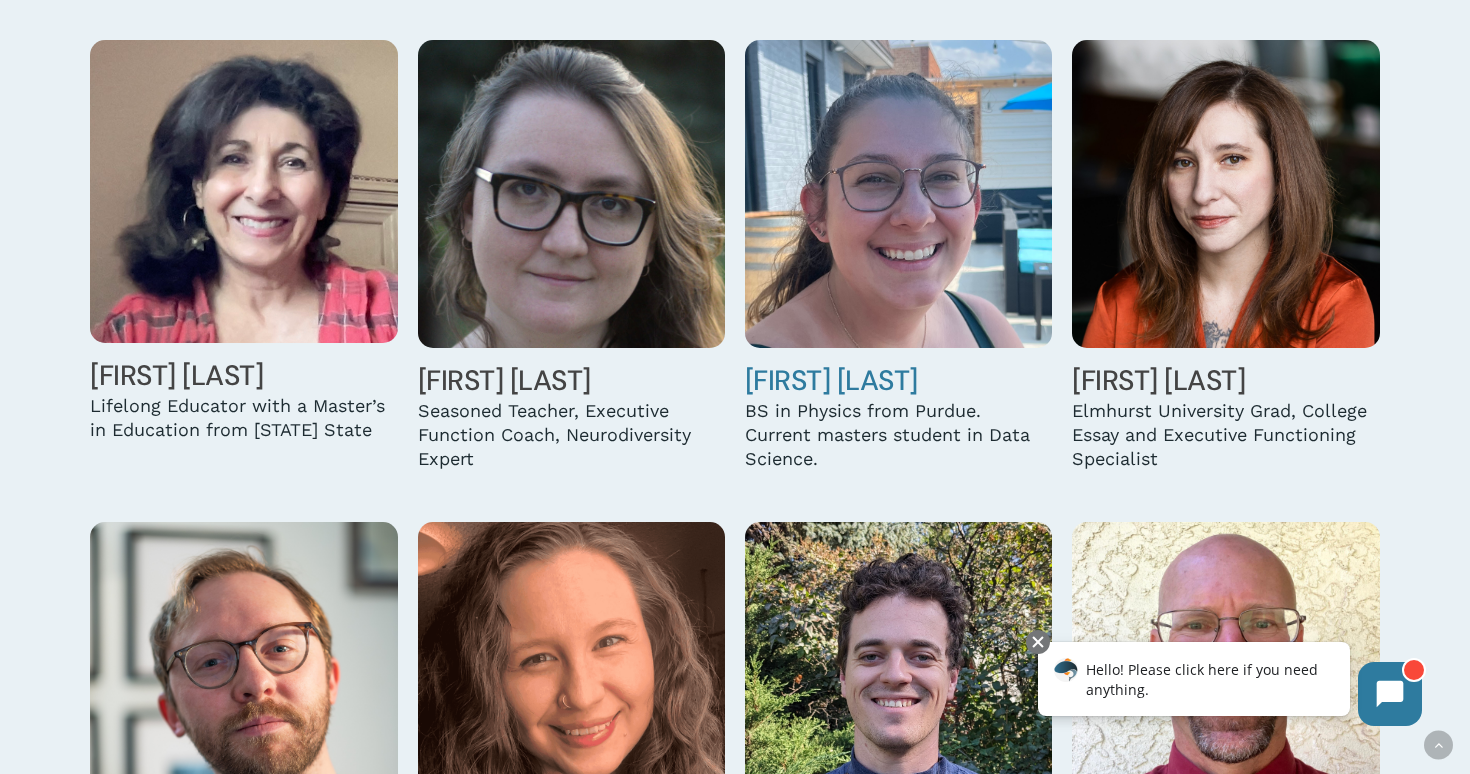 click at bounding box center (898, 193) 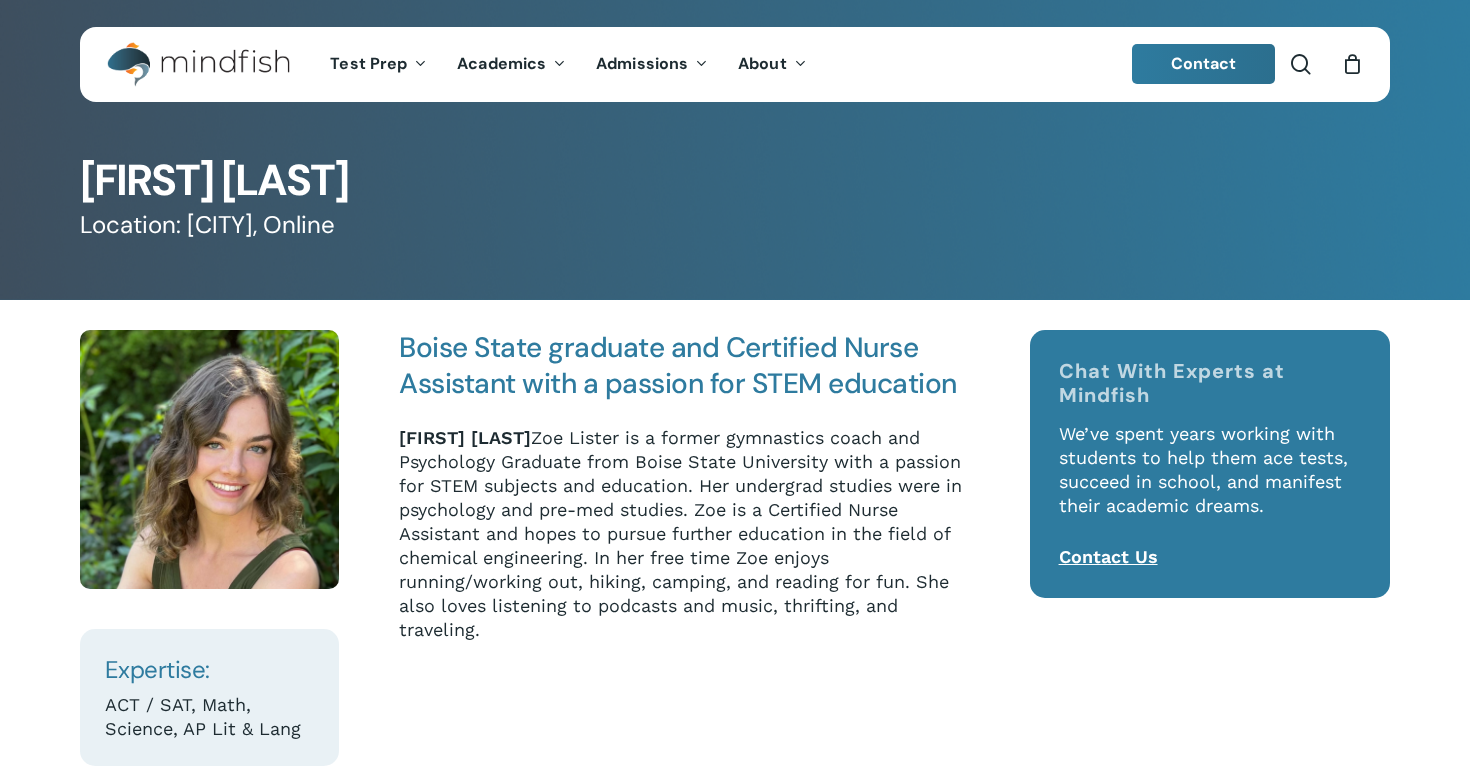 scroll, scrollTop: 0, scrollLeft: 0, axis: both 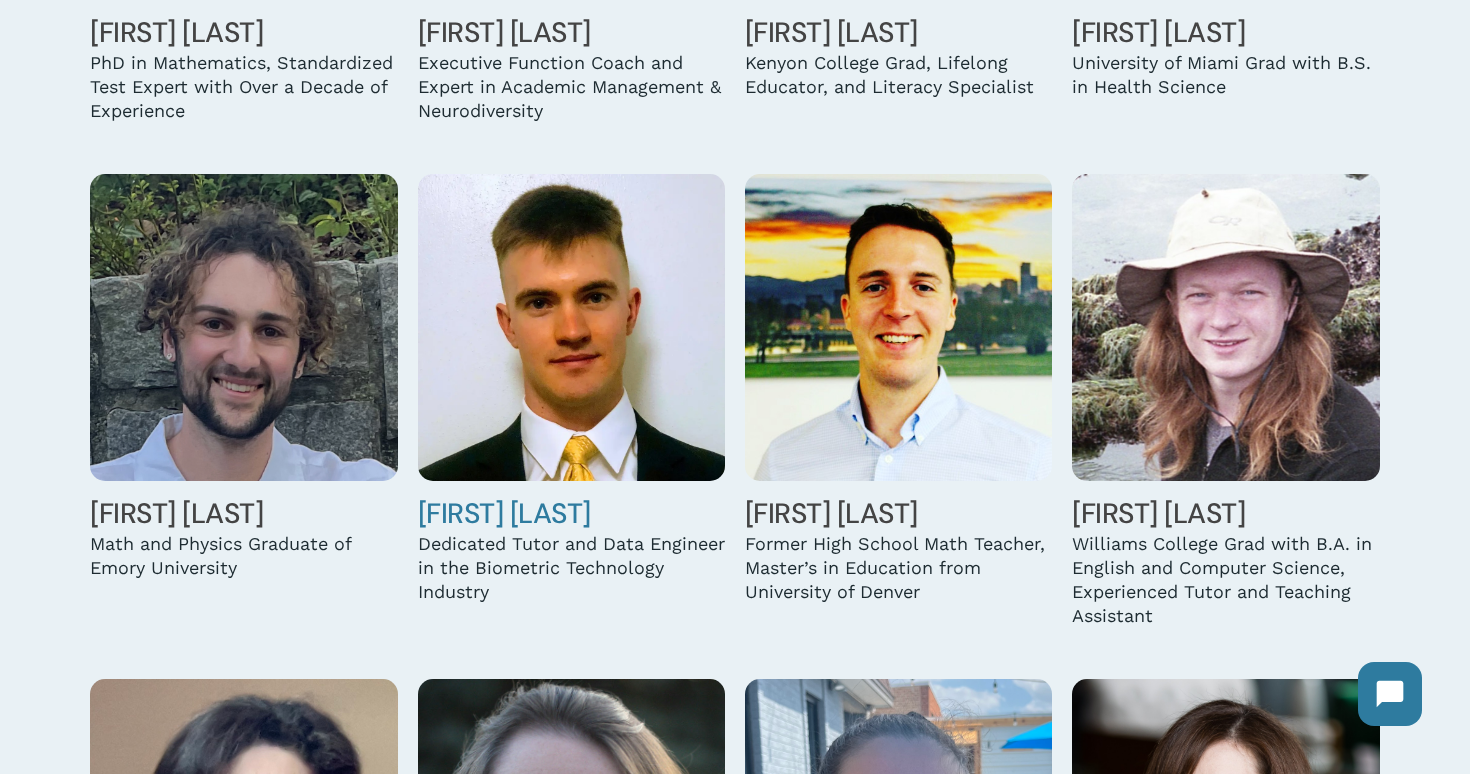 click at bounding box center [571, 327] 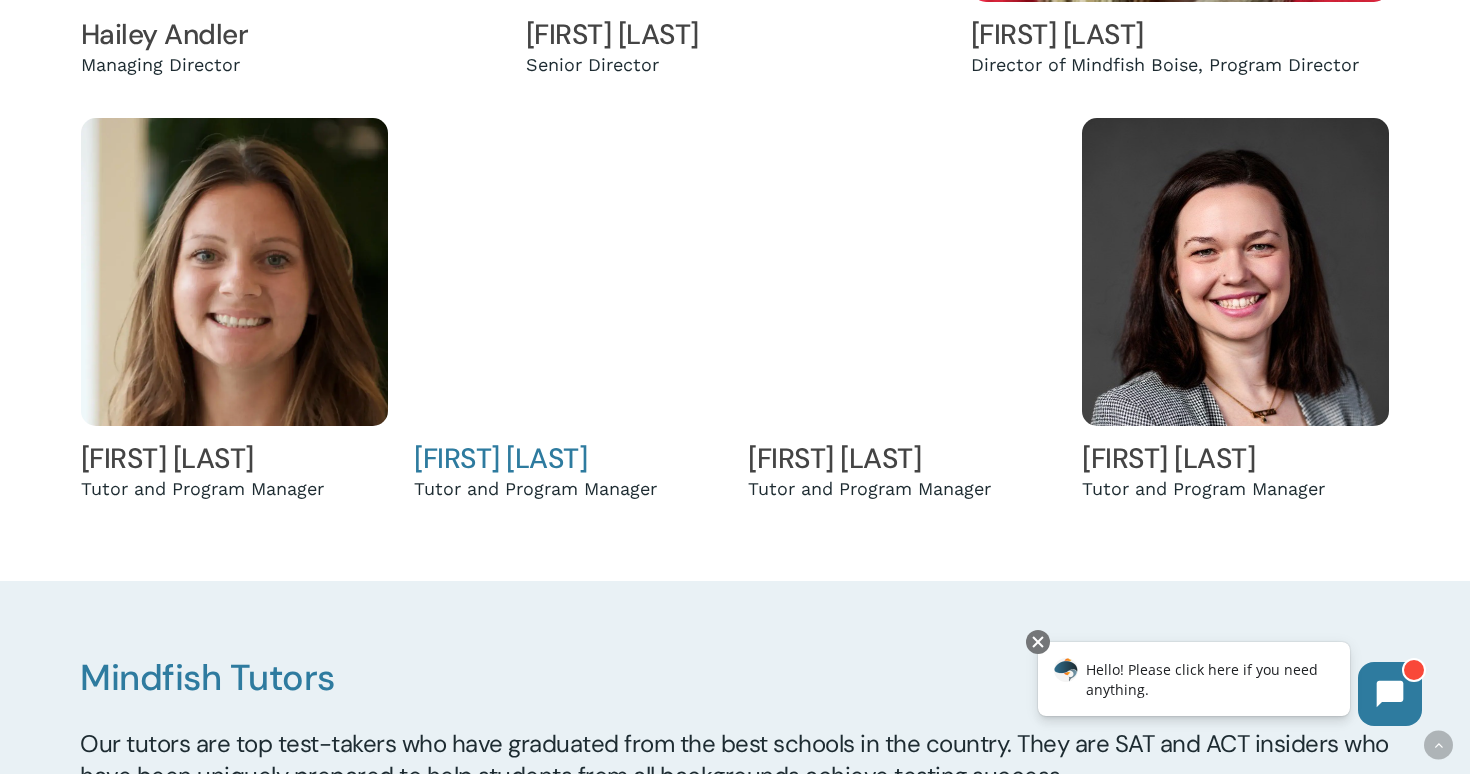 scroll, scrollTop: 985, scrollLeft: 0, axis: vertical 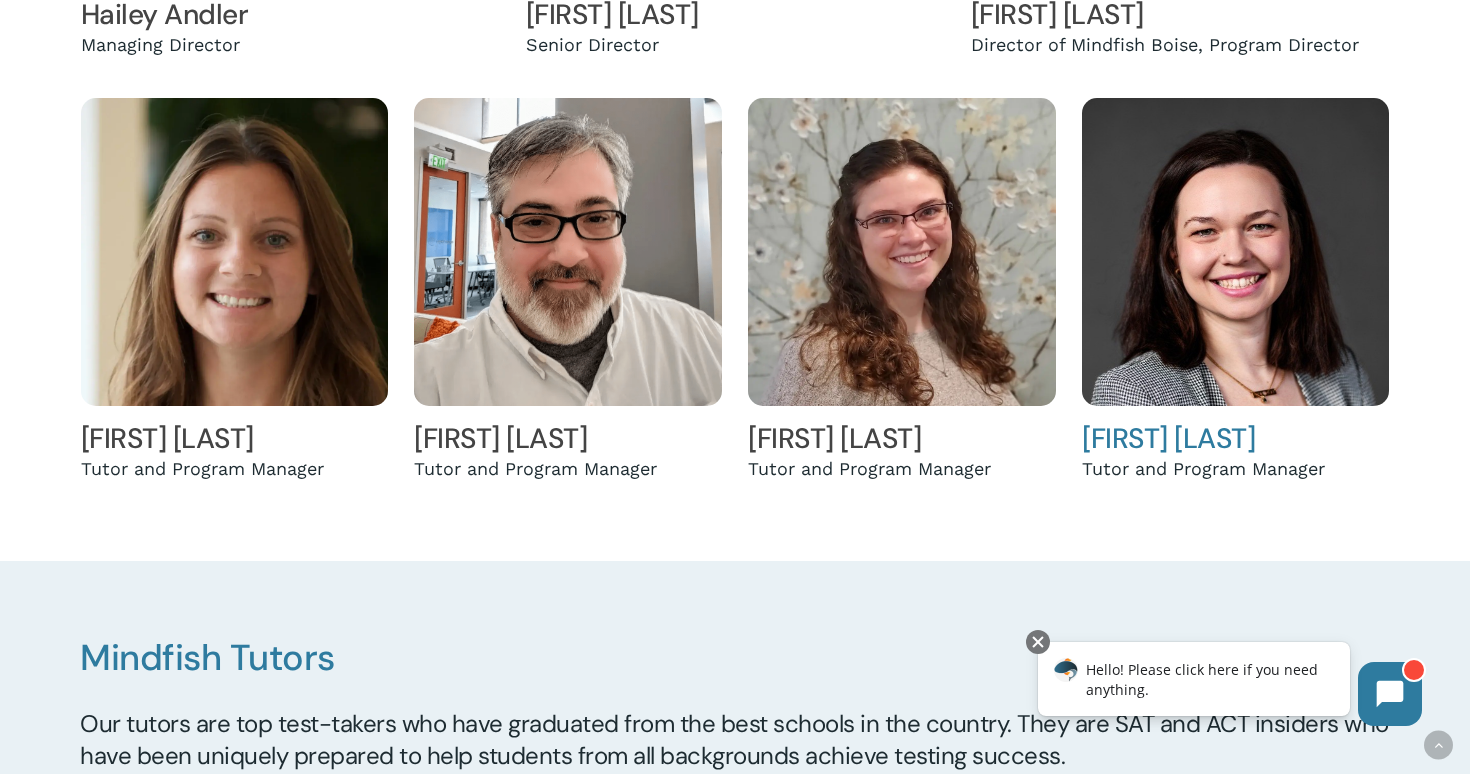 click at bounding box center [1235, 251] 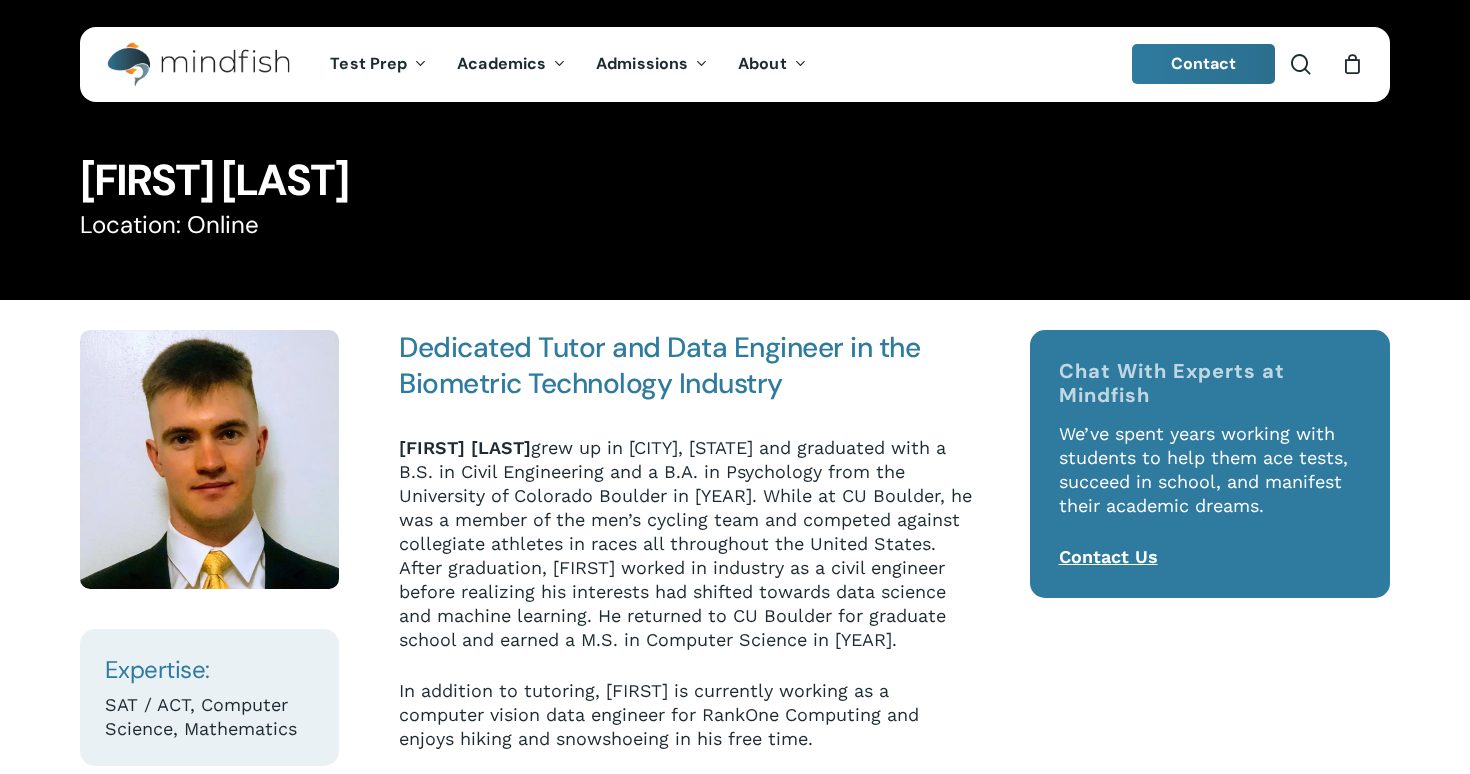 scroll, scrollTop: 0, scrollLeft: 0, axis: both 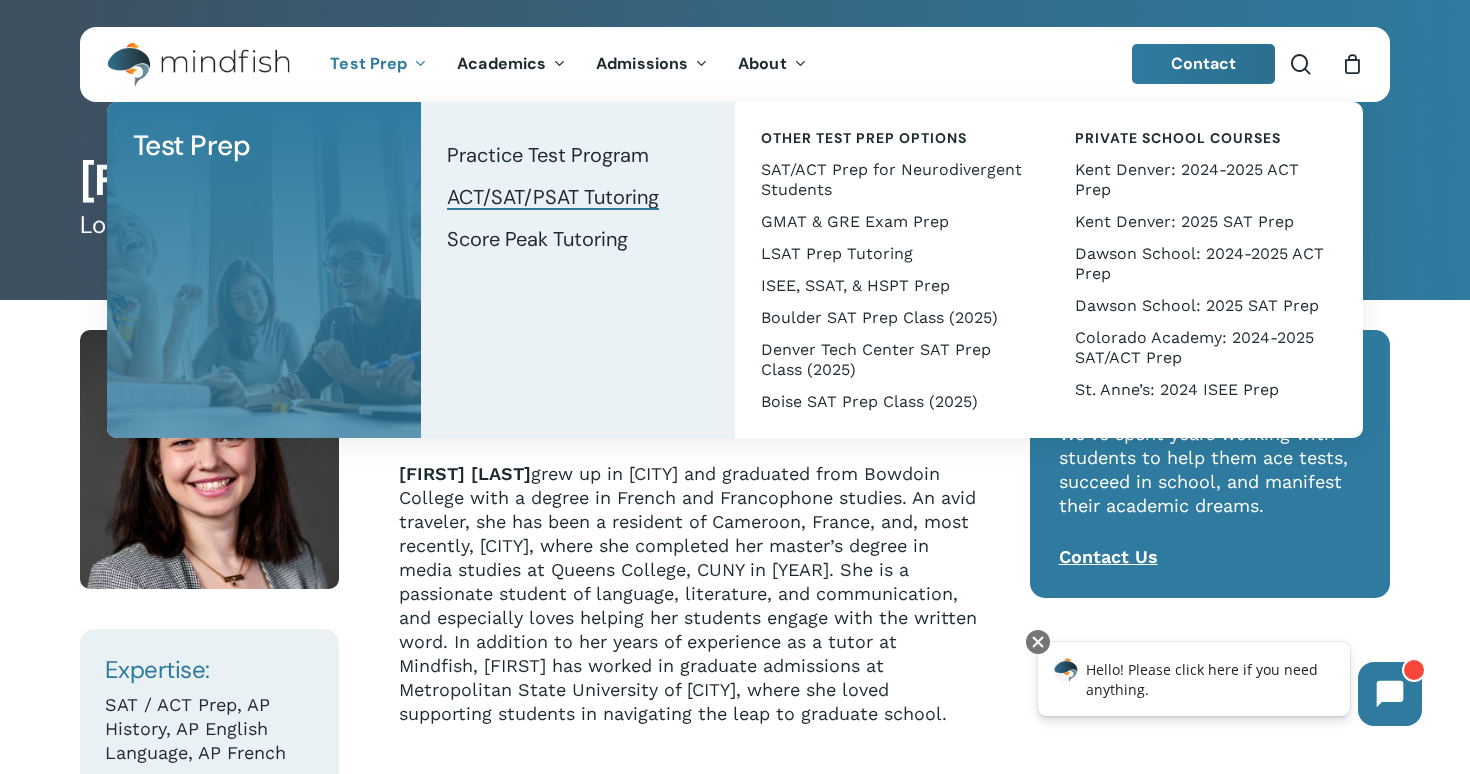 click on "ACT/SAT/PSAT Tutoring" at bounding box center [553, 197] 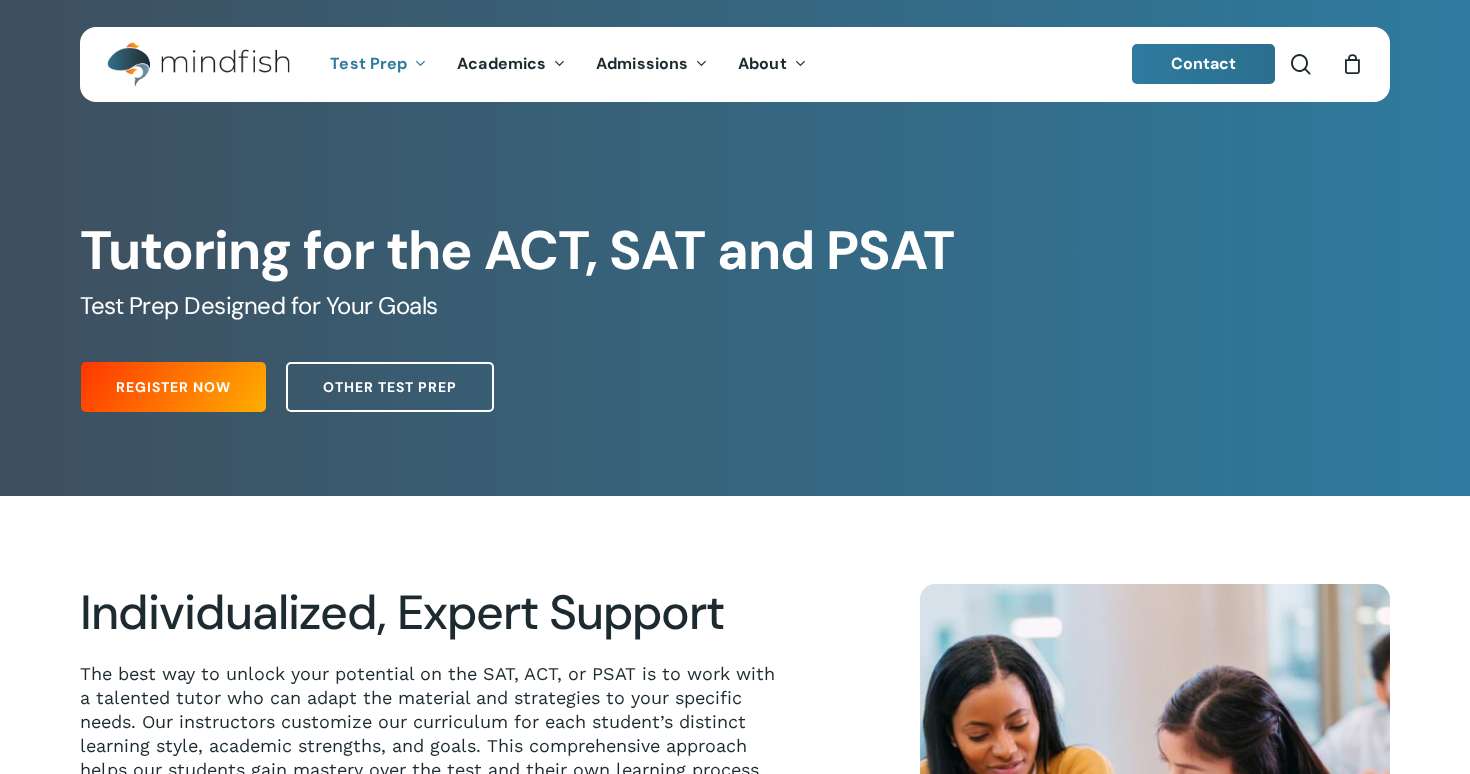 scroll, scrollTop: 0, scrollLeft: 0, axis: both 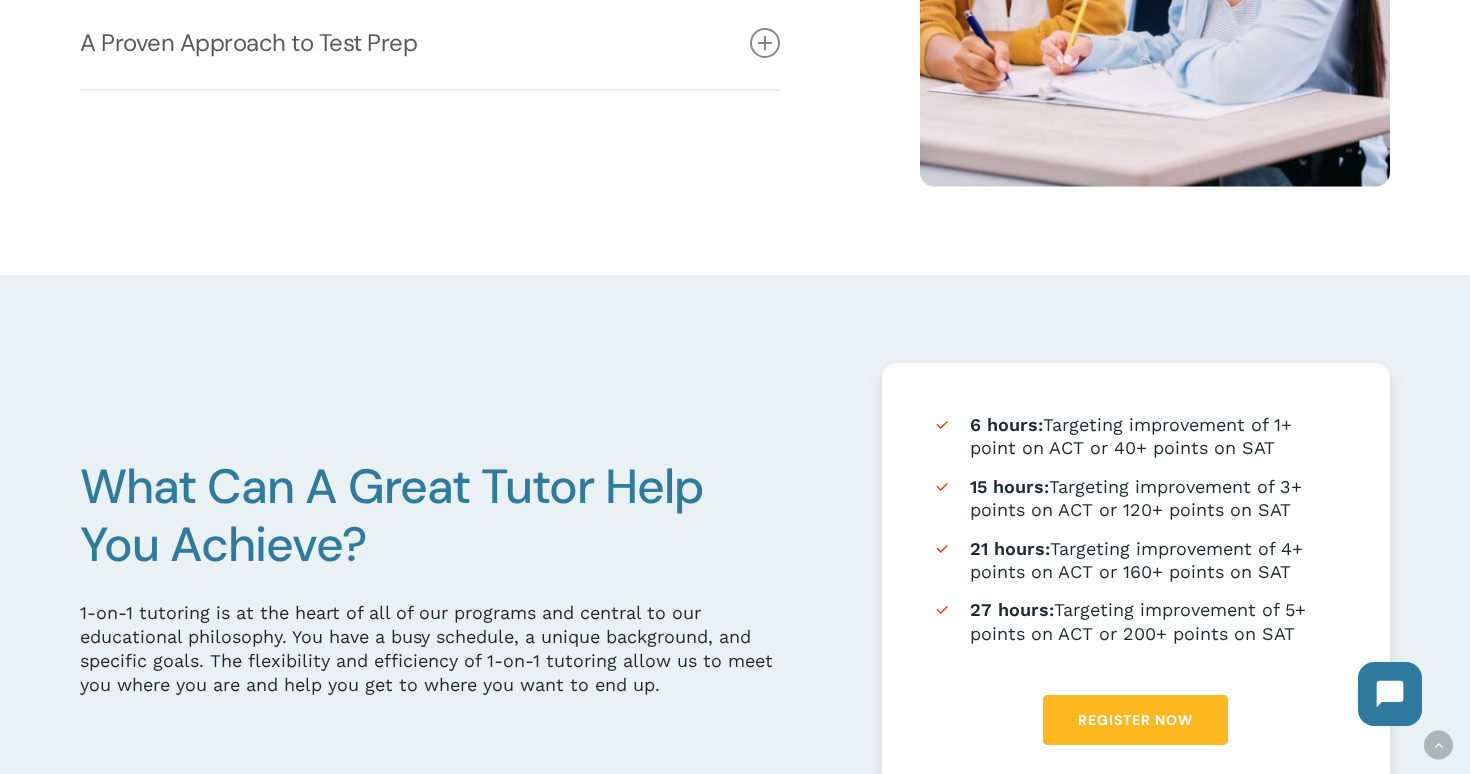 click on "Register Now" at bounding box center [1135, 720] 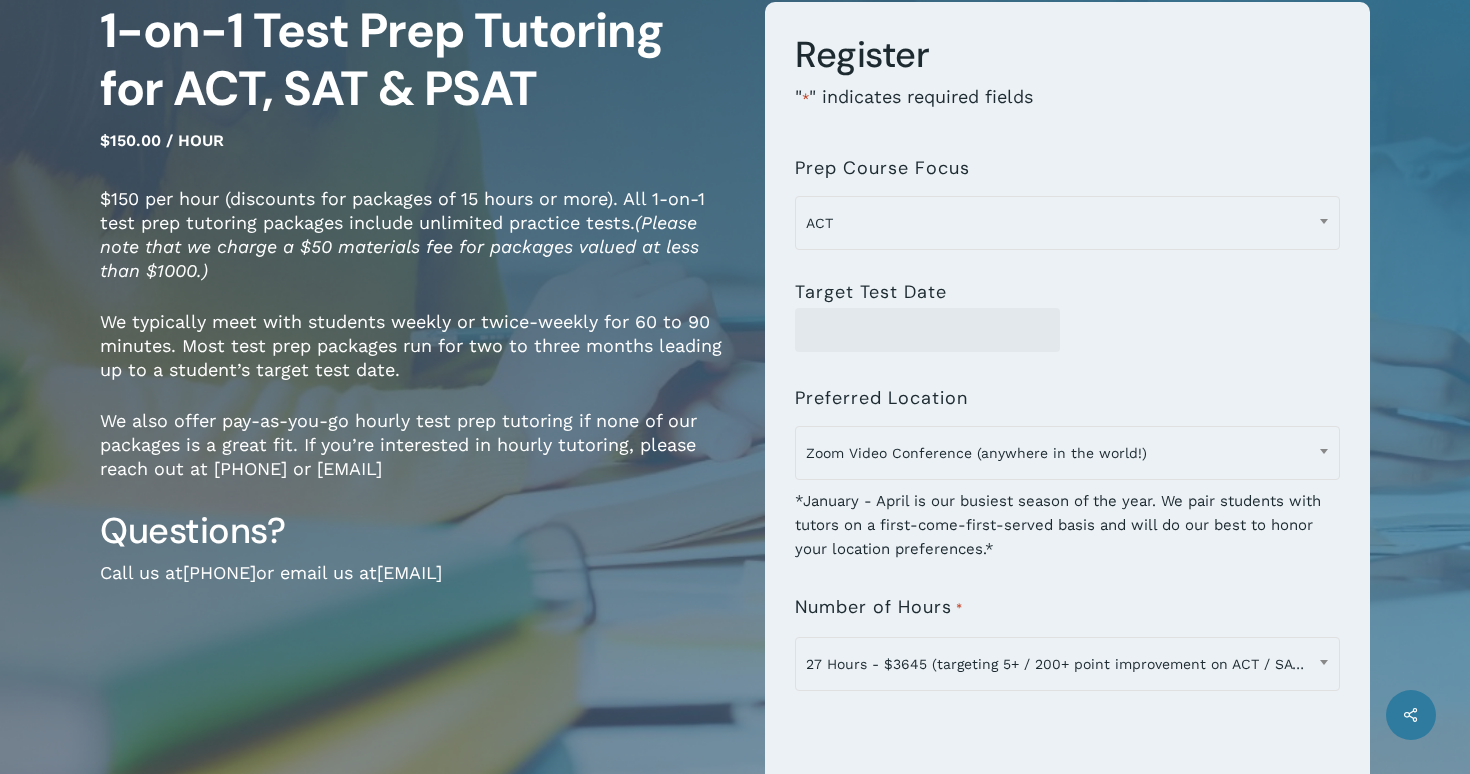 scroll, scrollTop: 293, scrollLeft: 0, axis: vertical 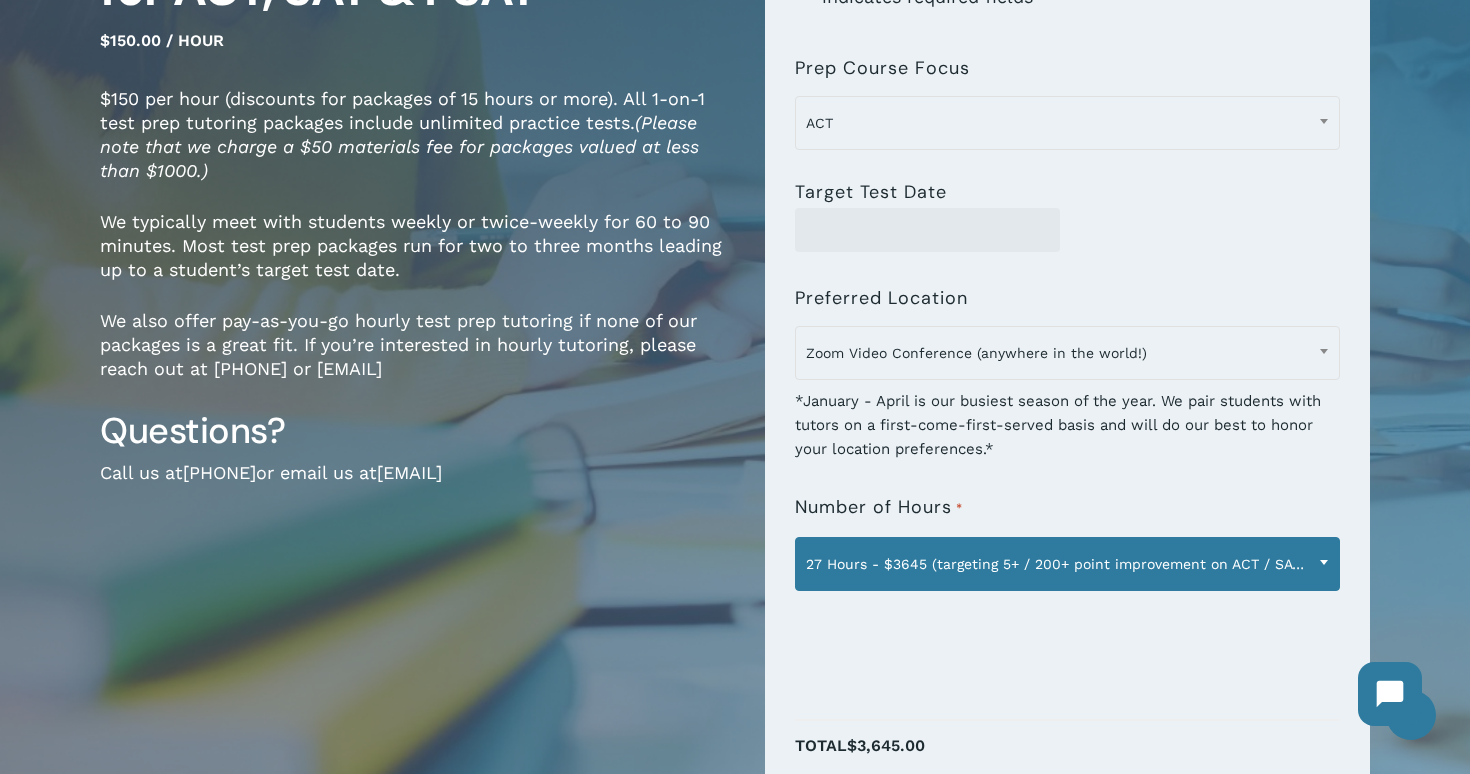 click on "27 Hours - $3645 (targeting 5+ / 200+ point improvement on ACT / SAT; reg. $4050)" at bounding box center [1067, 564] 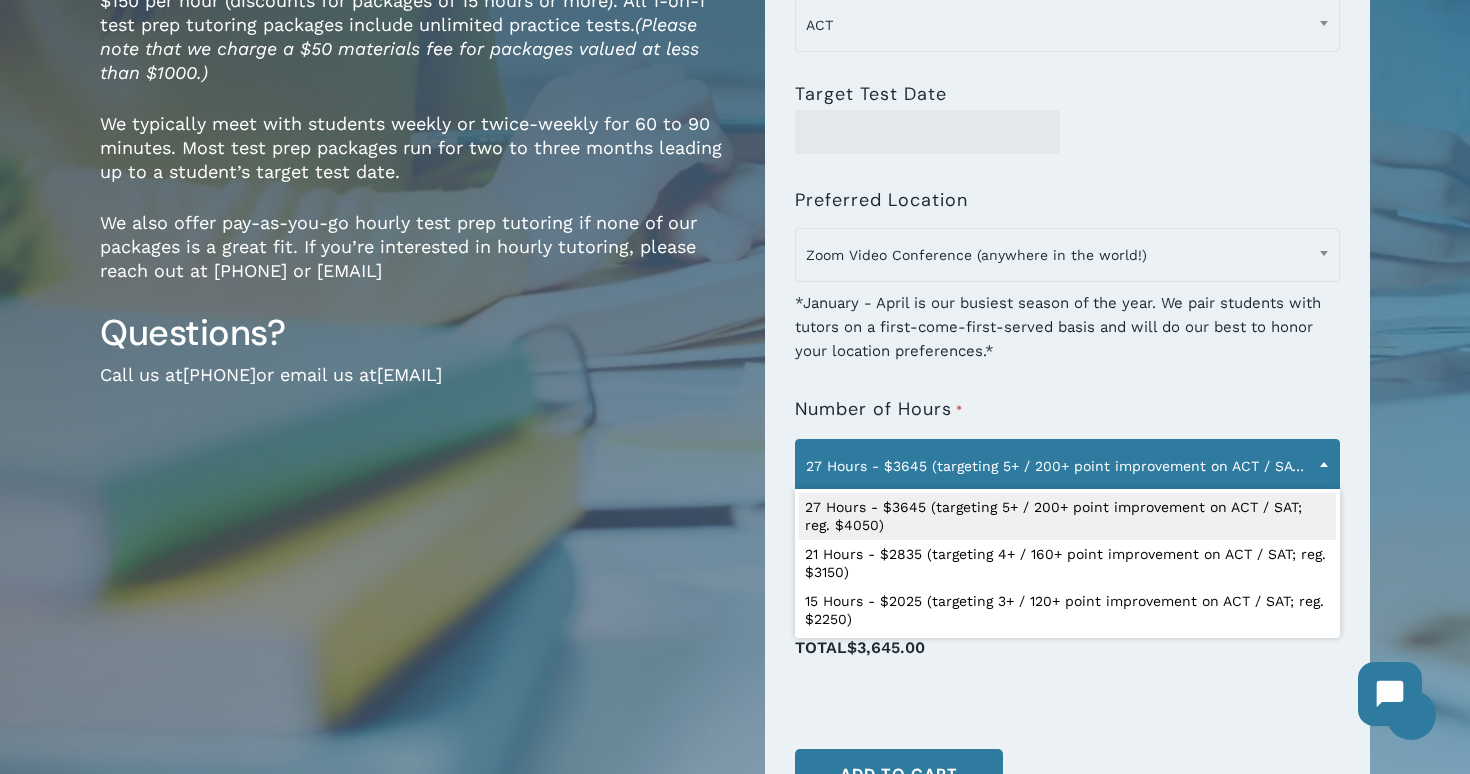 scroll, scrollTop: 434, scrollLeft: 0, axis: vertical 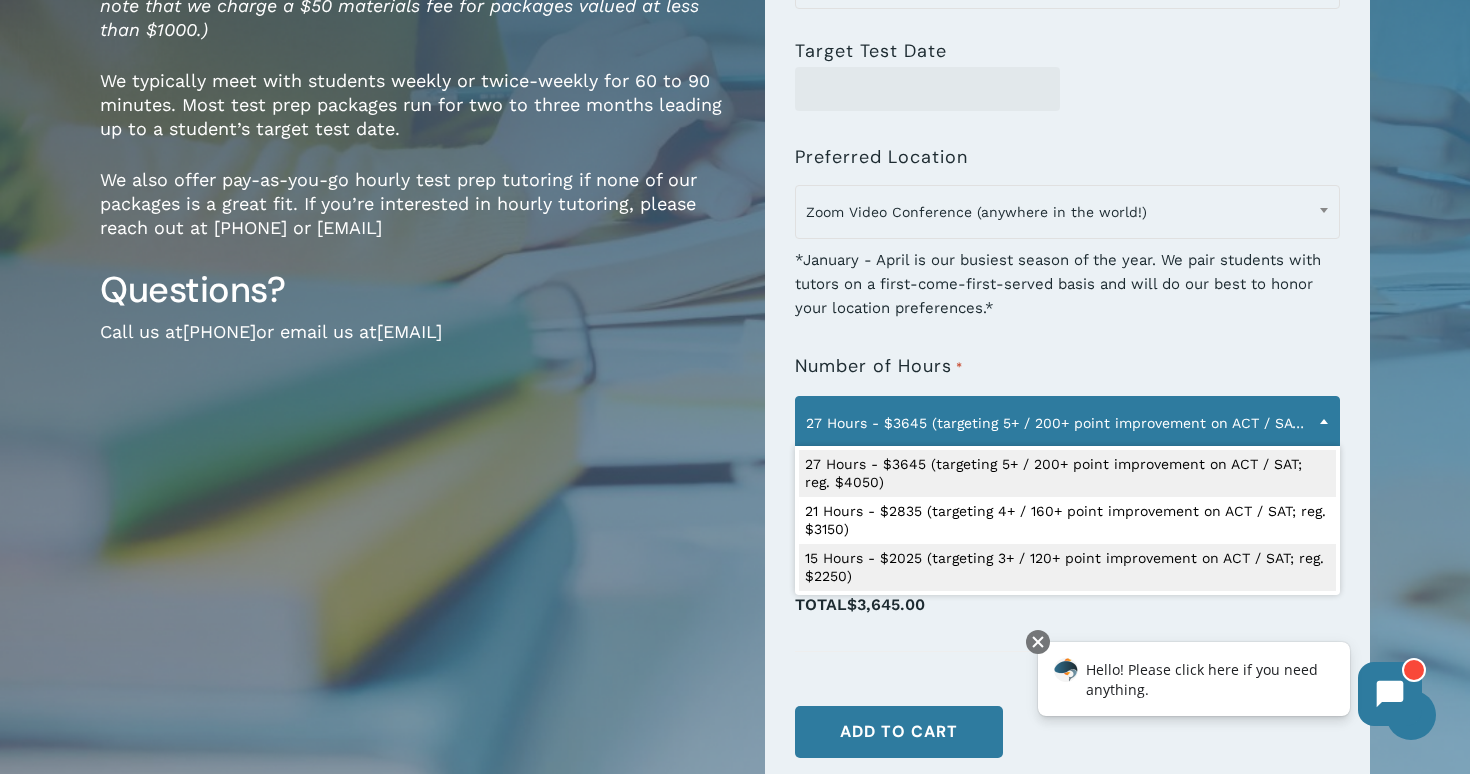 click on "Number of Hours *" at bounding box center (878, 367) 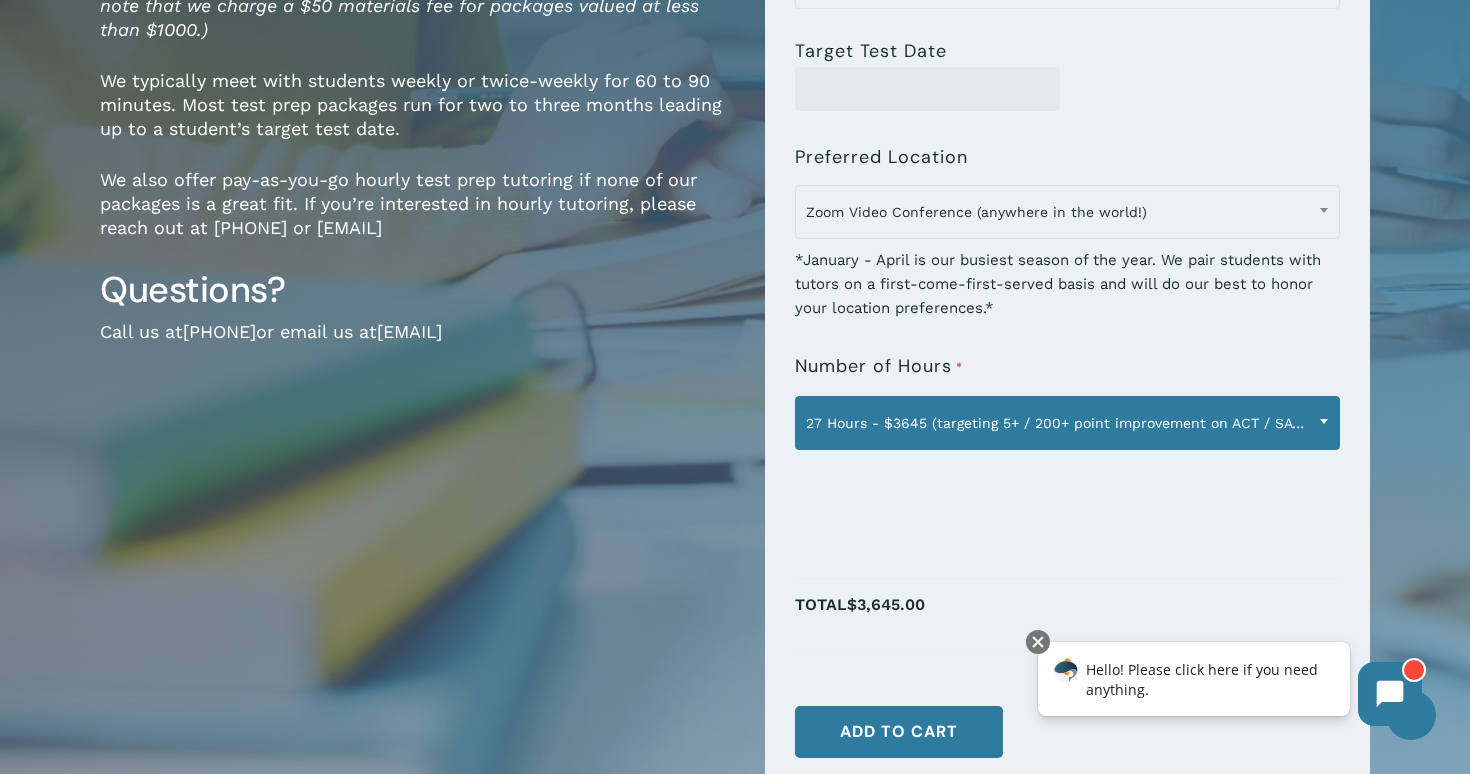 click on "27 Hours - $3645 (targeting 5+ / 200+ point improvement on ACT / SAT; reg. $4050)" at bounding box center [1067, 423] 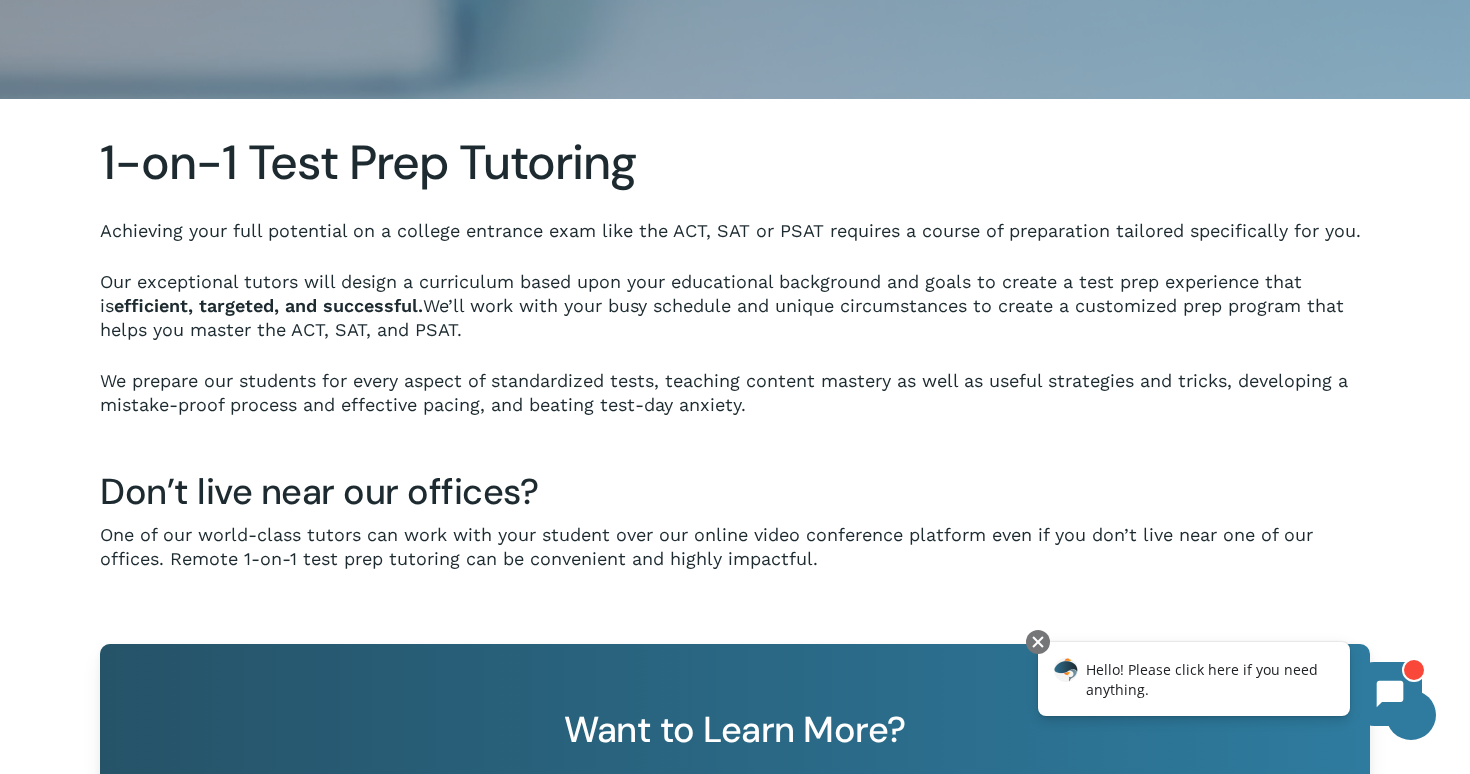 scroll, scrollTop: 1106, scrollLeft: 0, axis: vertical 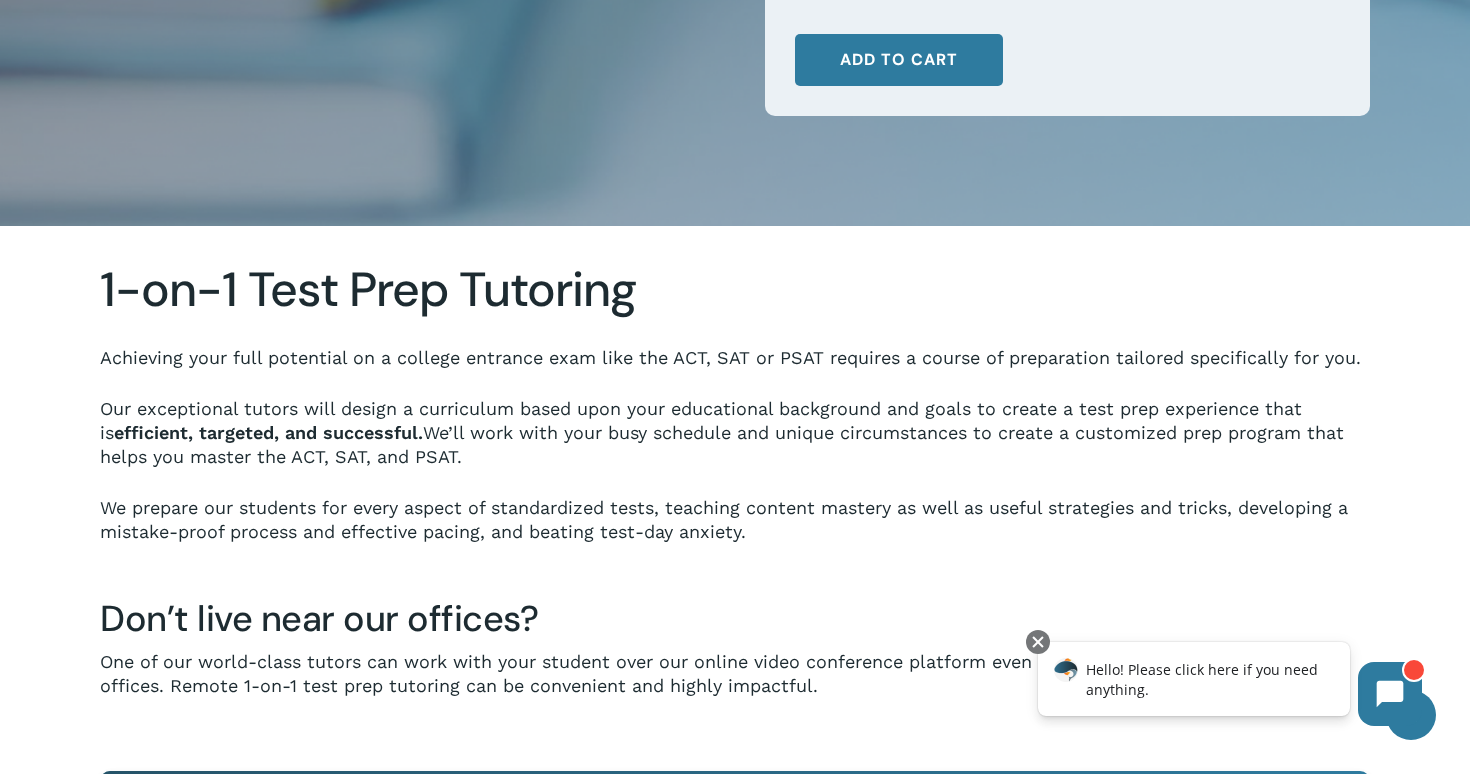 click on "Our exceptional tutors will design a curriculum based upon your educational background and goals to create a test prep experience that is  efficient, targeted, and successful.  We’ll work with your busy schedule and unique circumstances to create a customized prep program that helps you master the ACT, SAT, and PSAT." at bounding box center [734, 446] 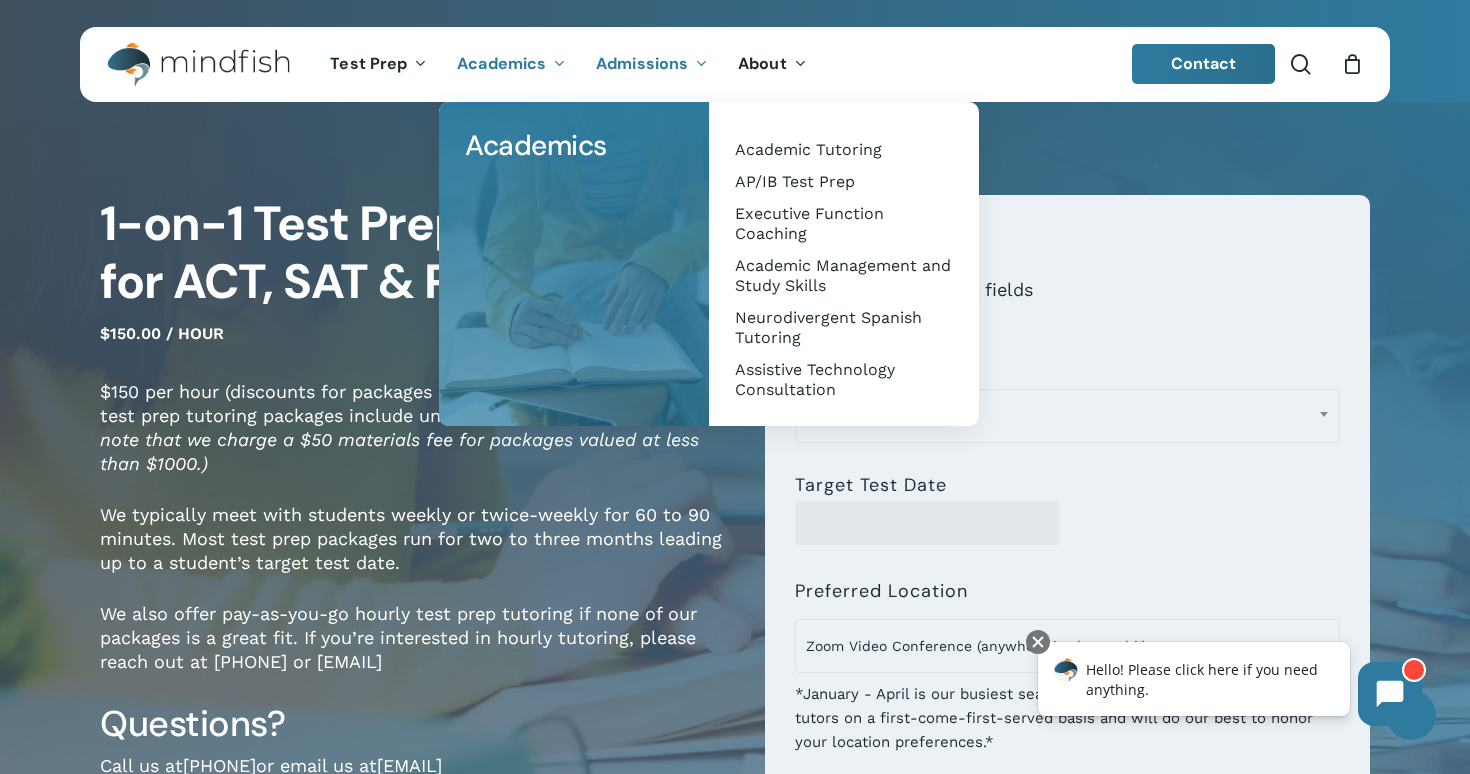 scroll, scrollTop: 0, scrollLeft: 0, axis: both 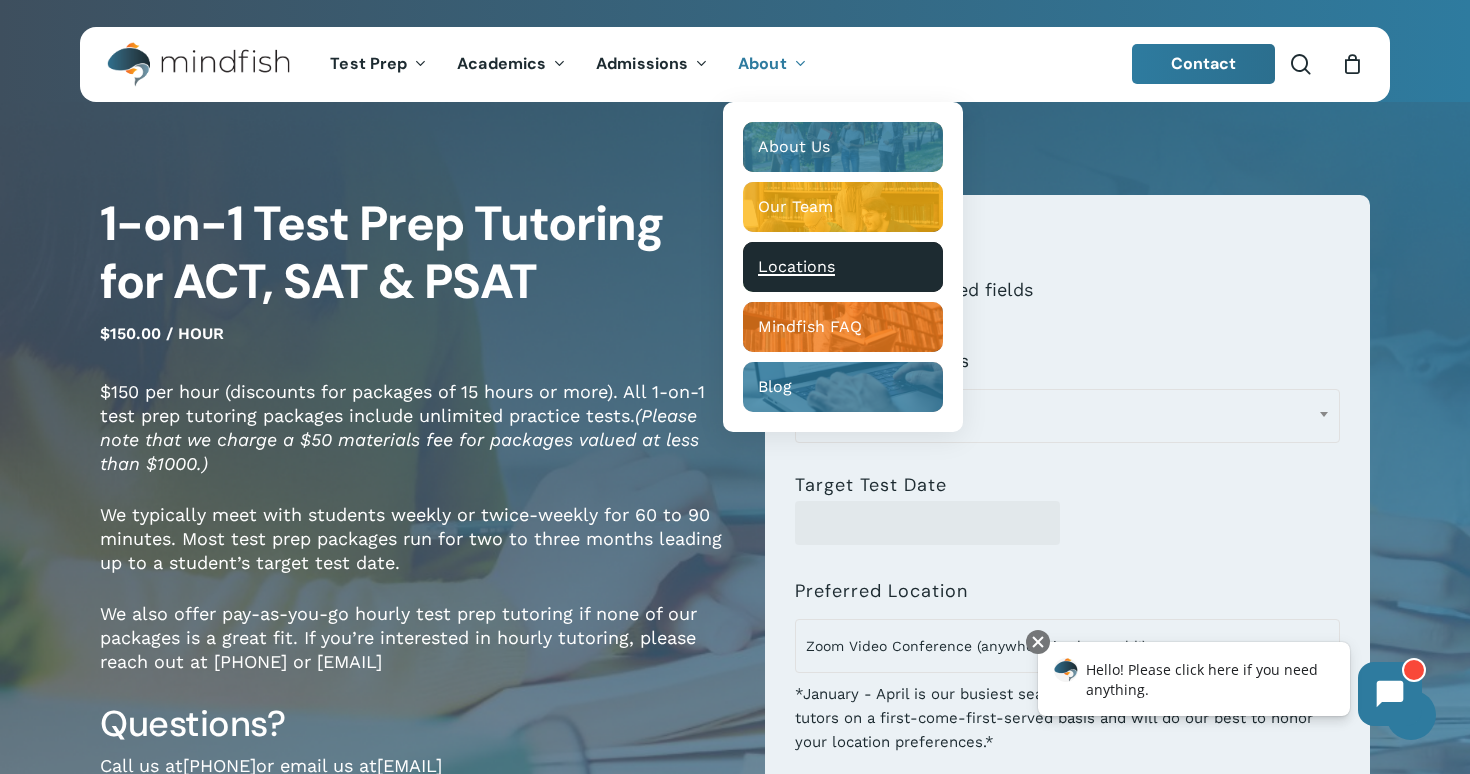 click on "Locations" at bounding box center [796, 266] 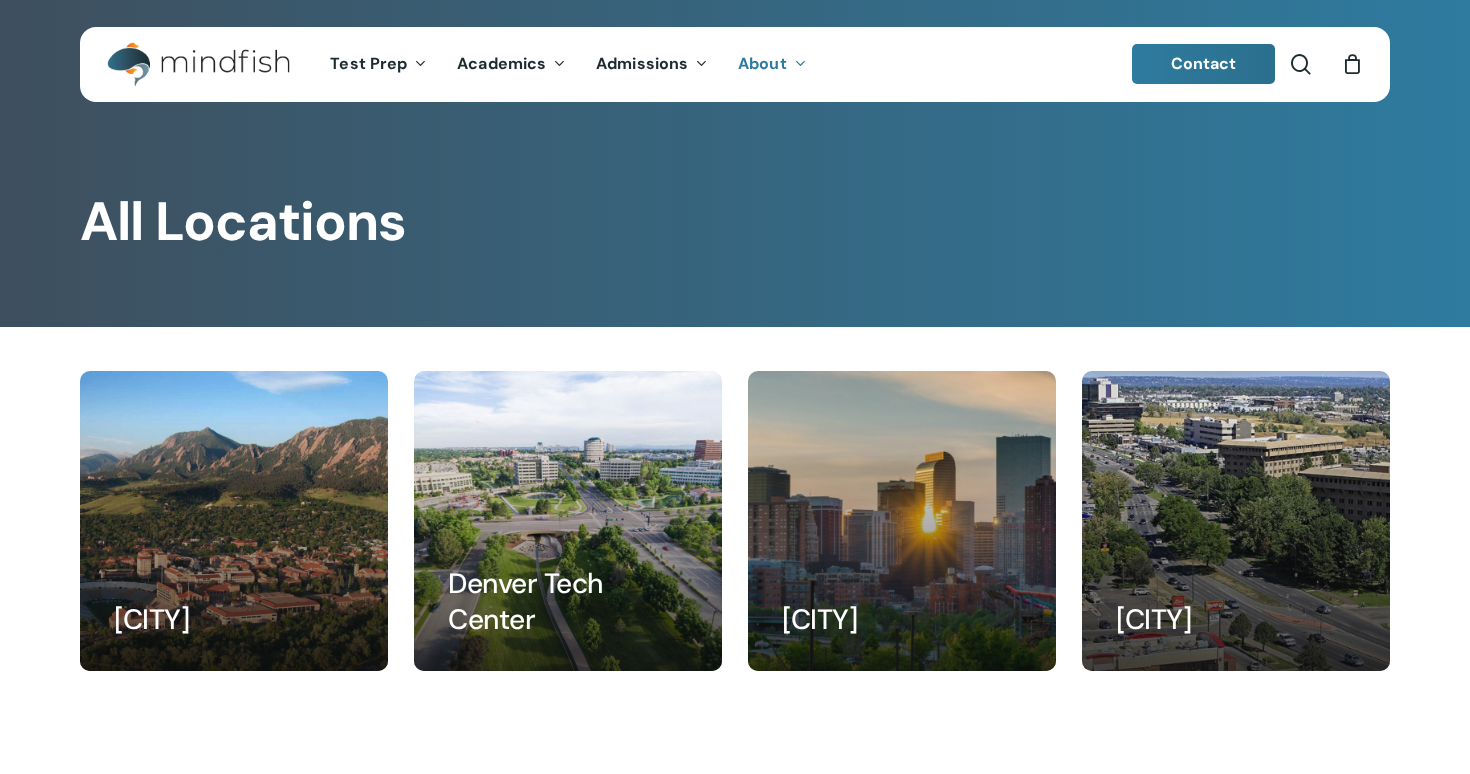 scroll, scrollTop: 0, scrollLeft: 0, axis: both 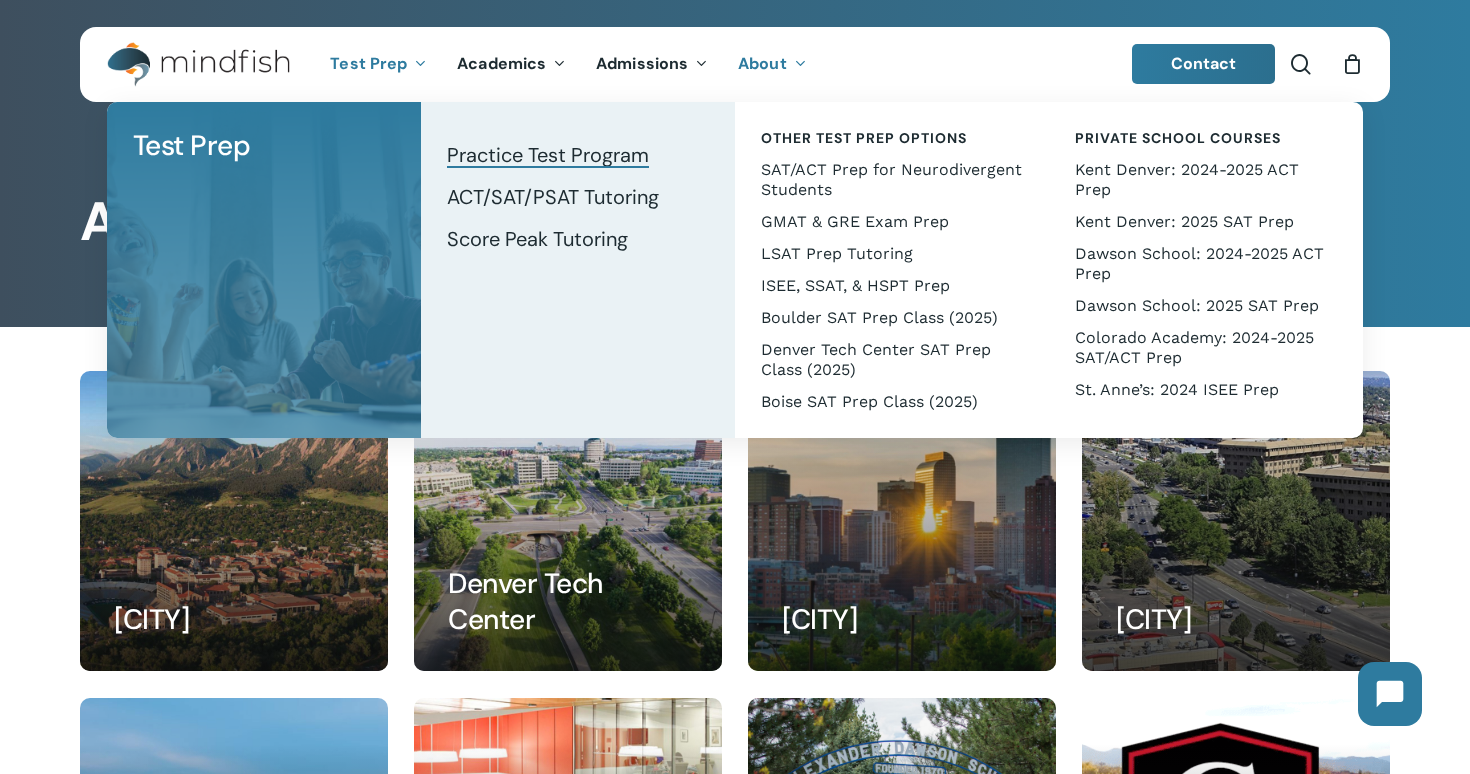 click on "Practice Test Program" at bounding box center (548, 155) 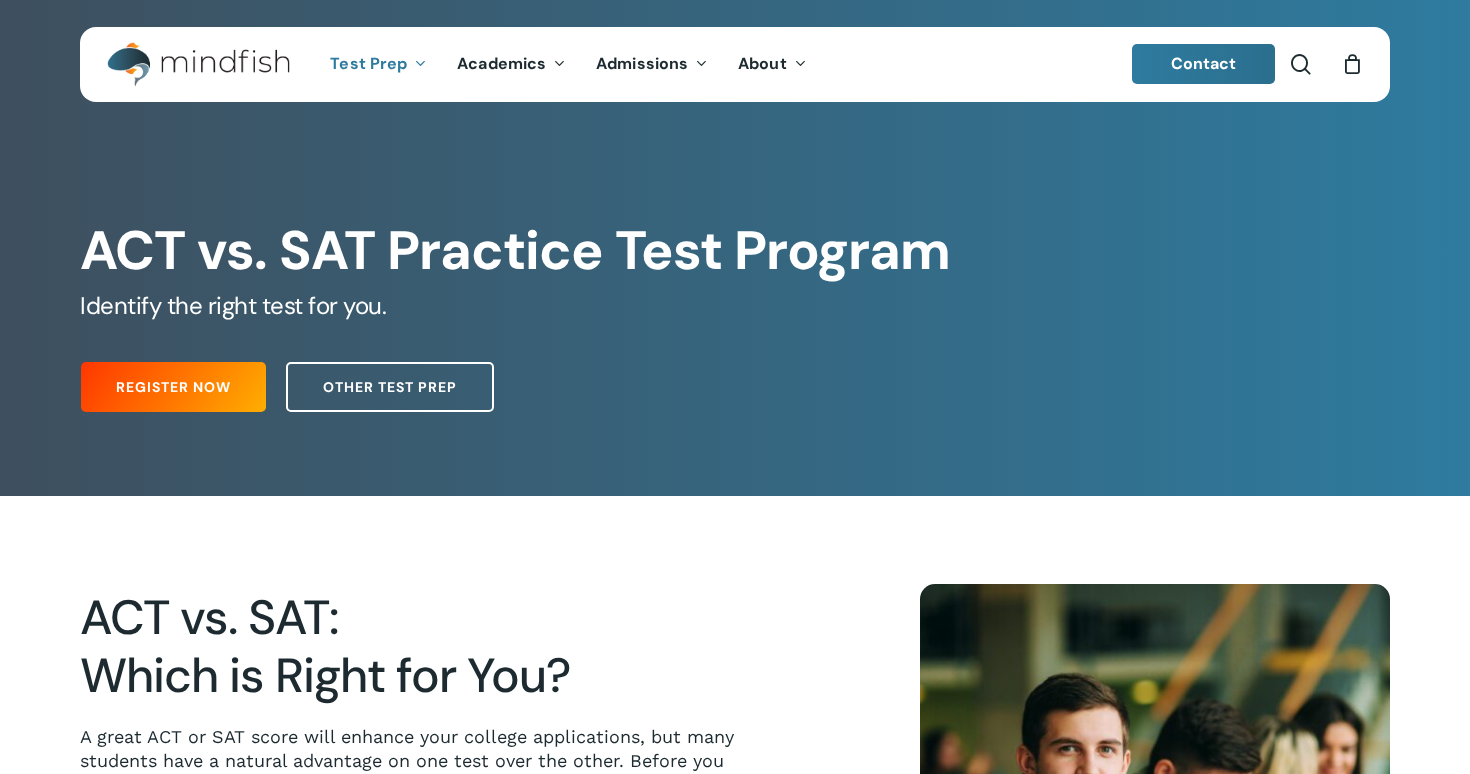 scroll, scrollTop: 0, scrollLeft: 0, axis: both 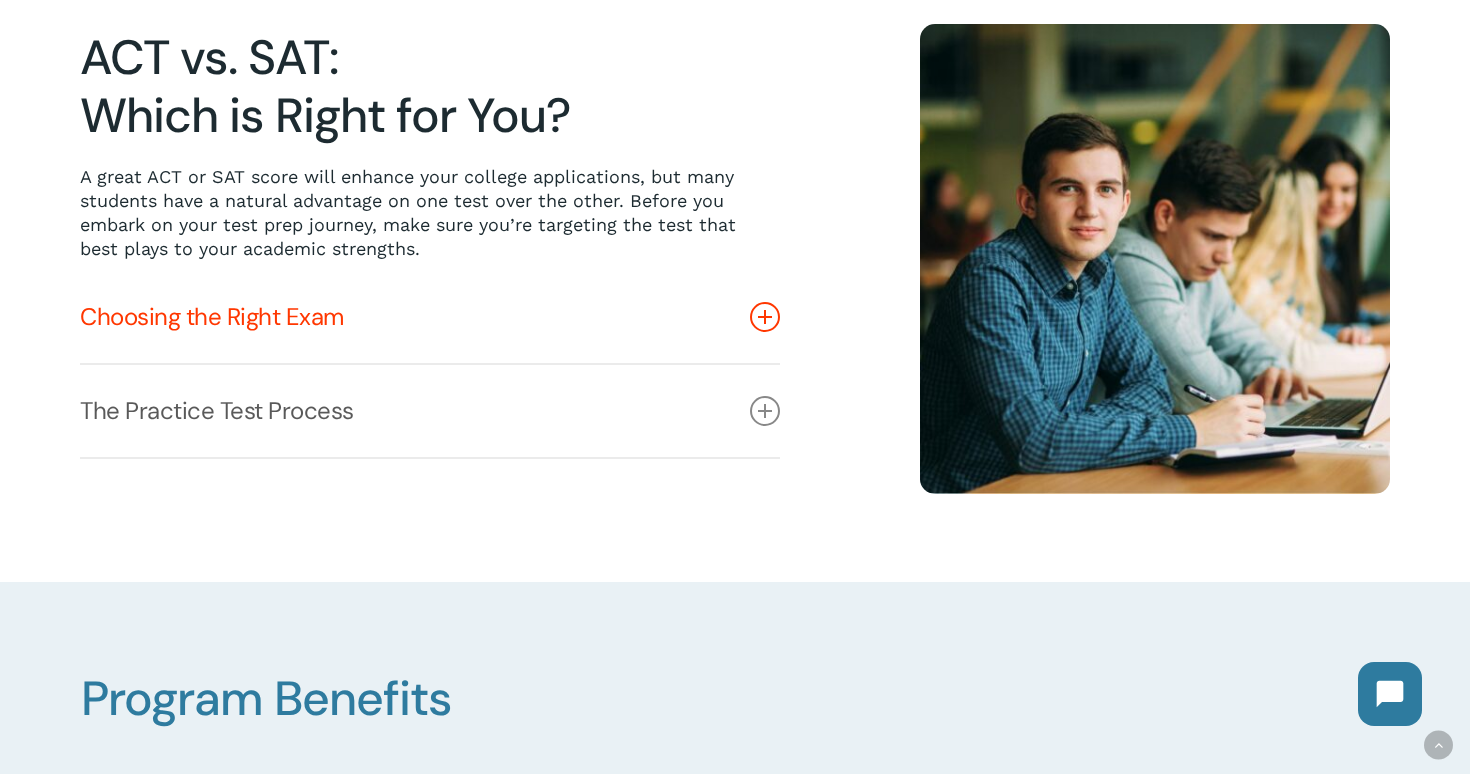 click on "Choosing the Right Exam" at bounding box center [430, 317] 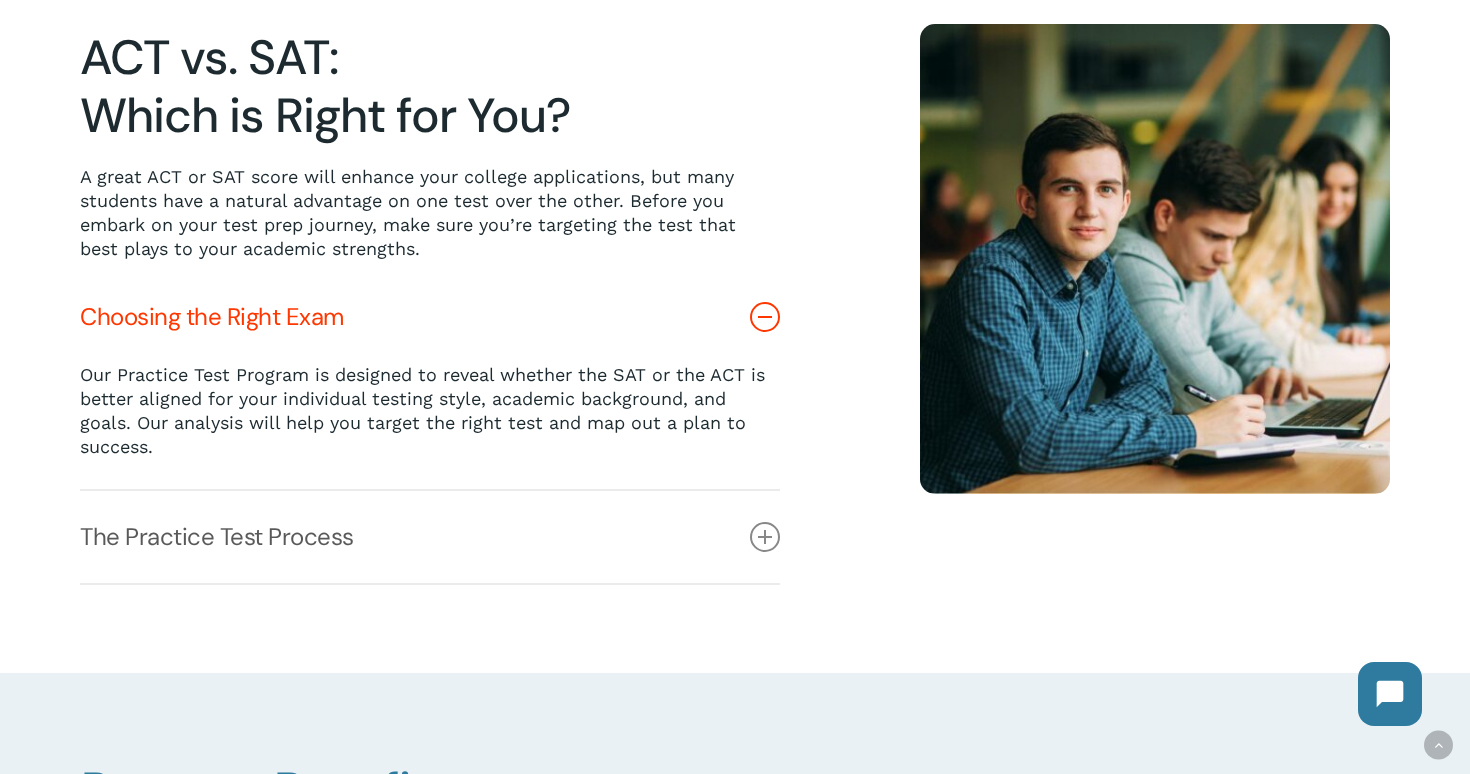 click on "Choosing the Right Exam" at bounding box center (430, 317) 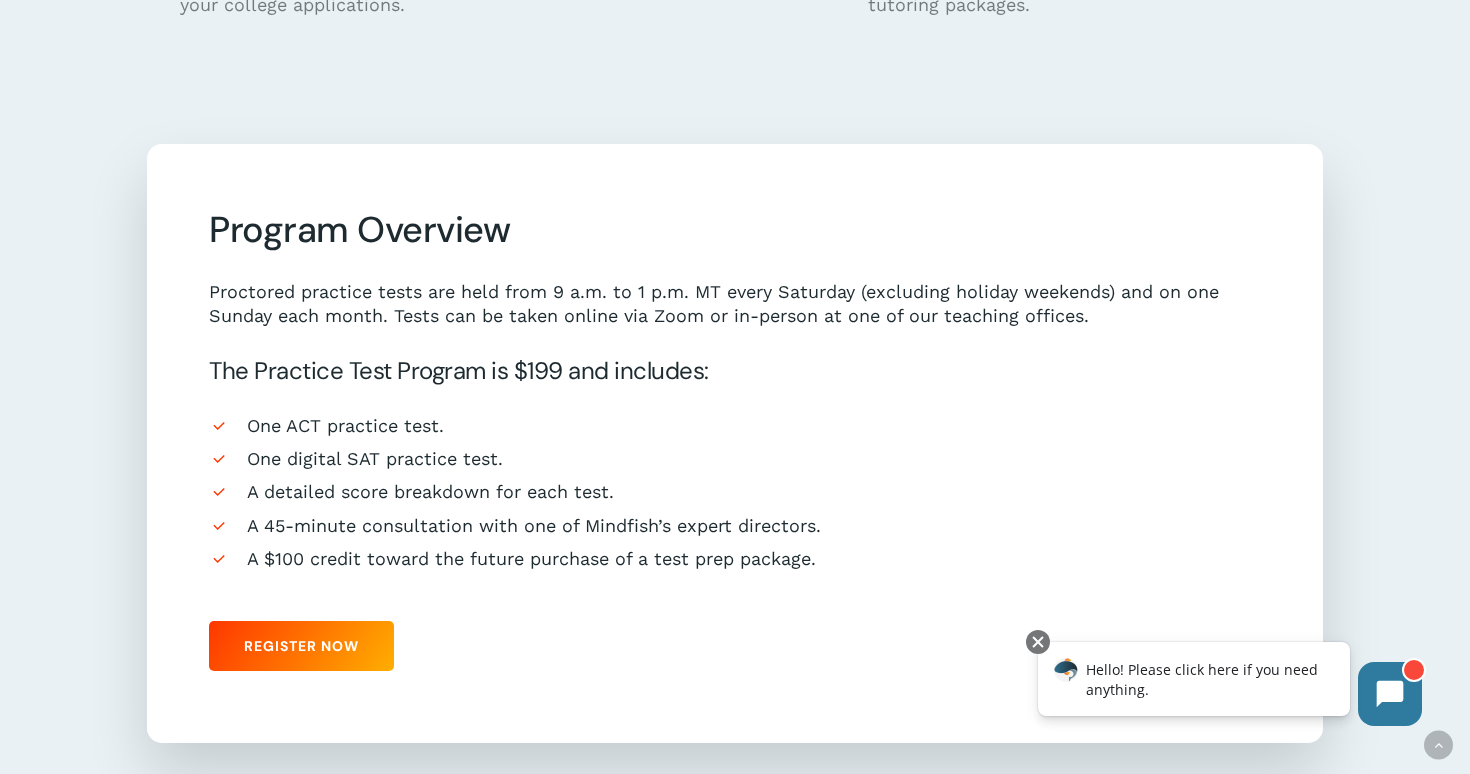 scroll, scrollTop: 1752, scrollLeft: 0, axis: vertical 